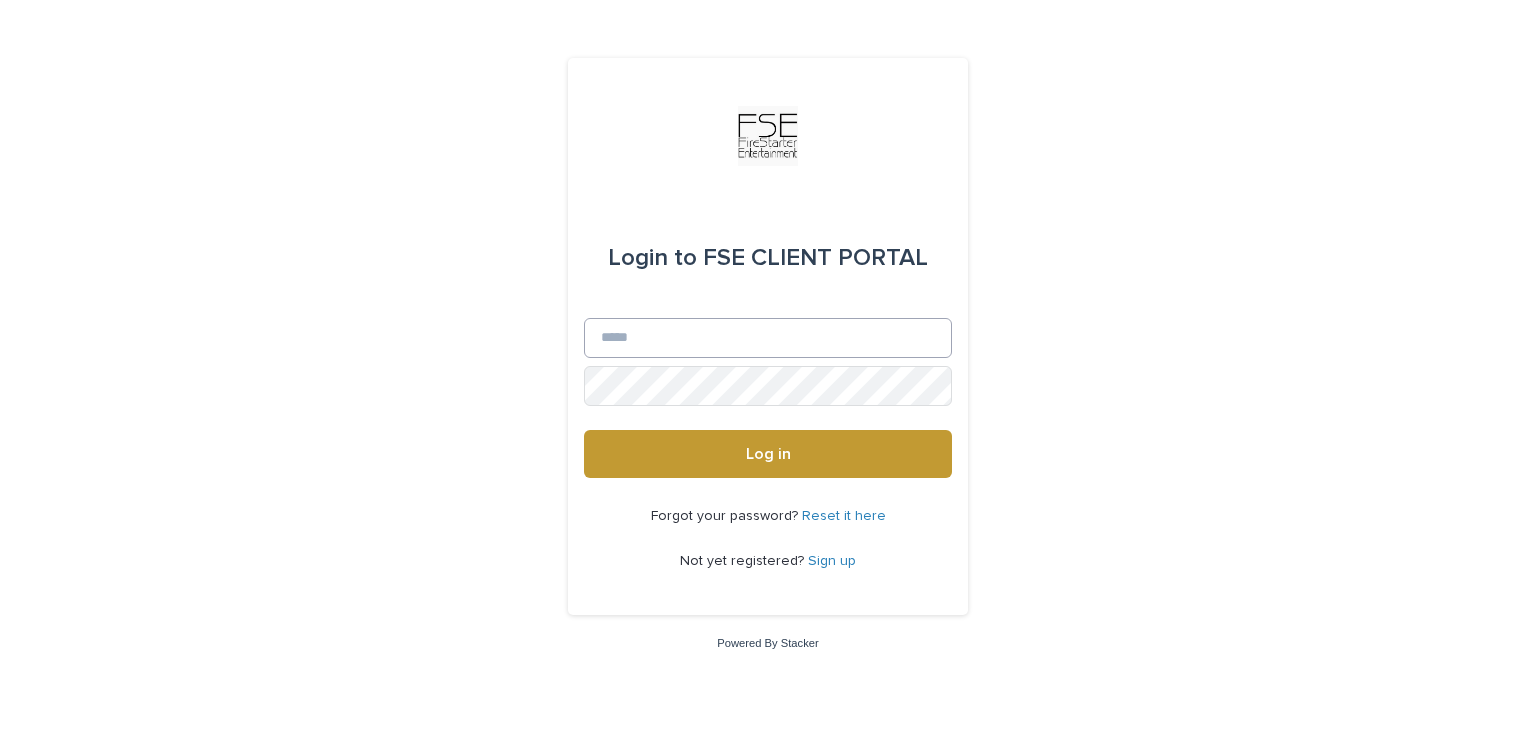 scroll, scrollTop: 0, scrollLeft: 0, axis: both 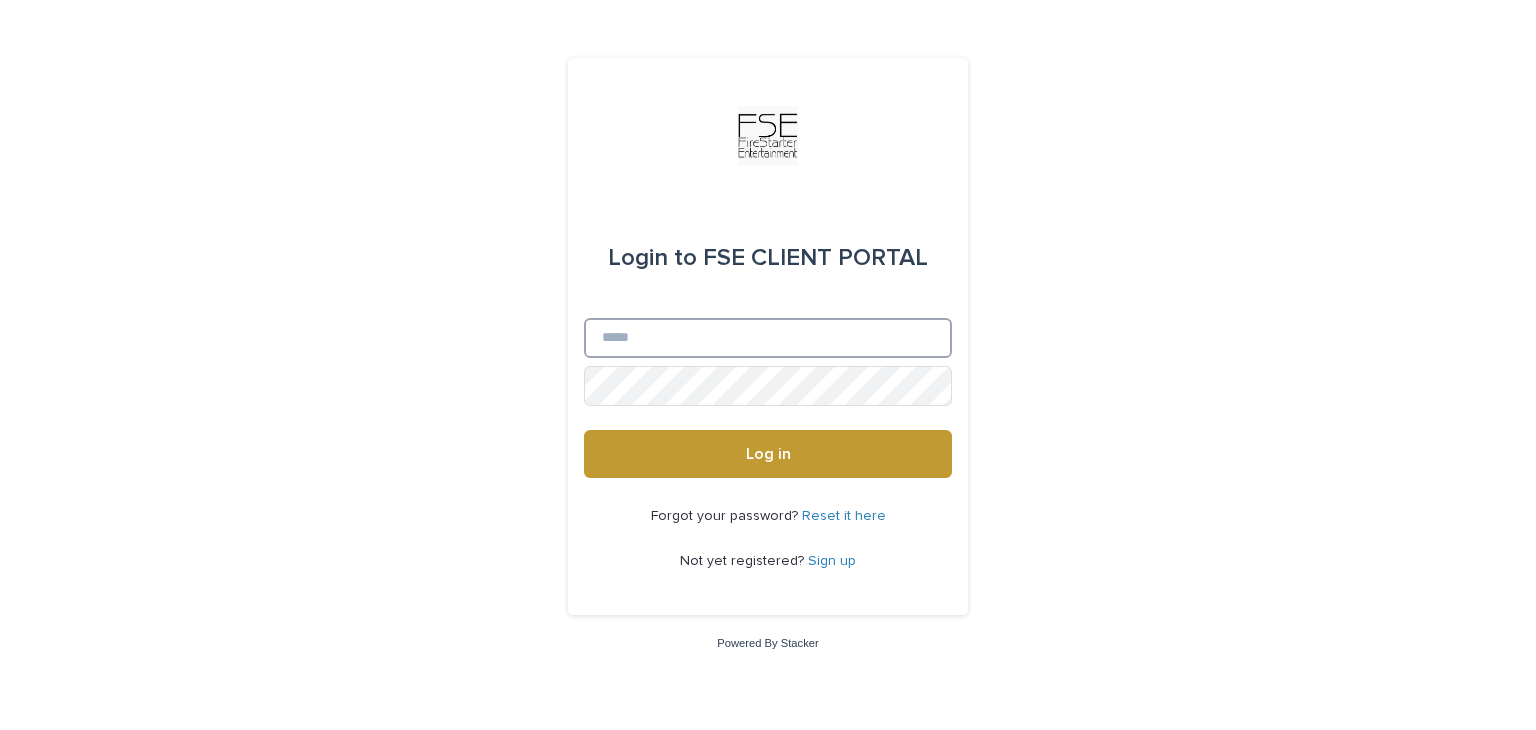 click on "Email" at bounding box center (768, 338) 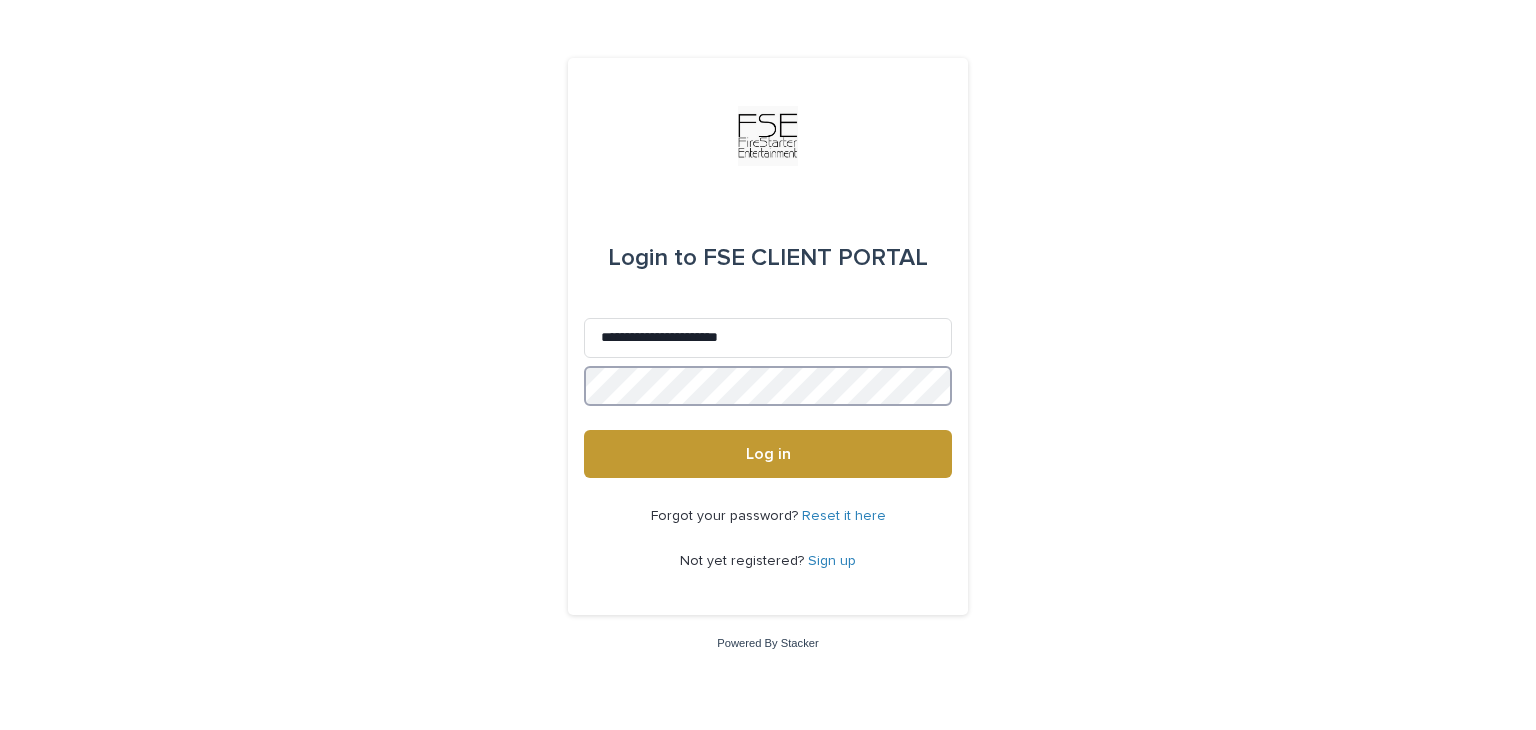 click on "Log in" at bounding box center [768, 454] 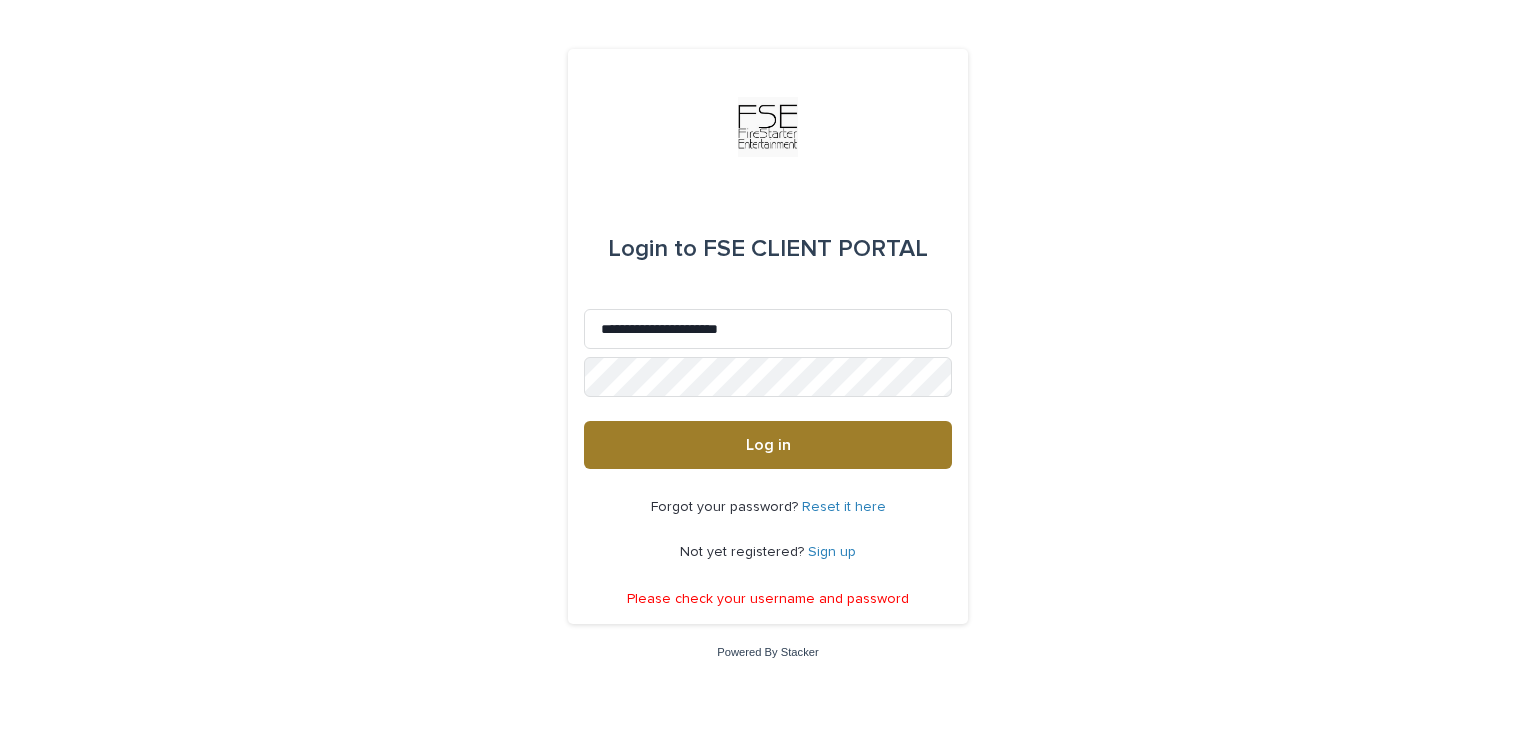 click on "Log in" at bounding box center [768, 445] 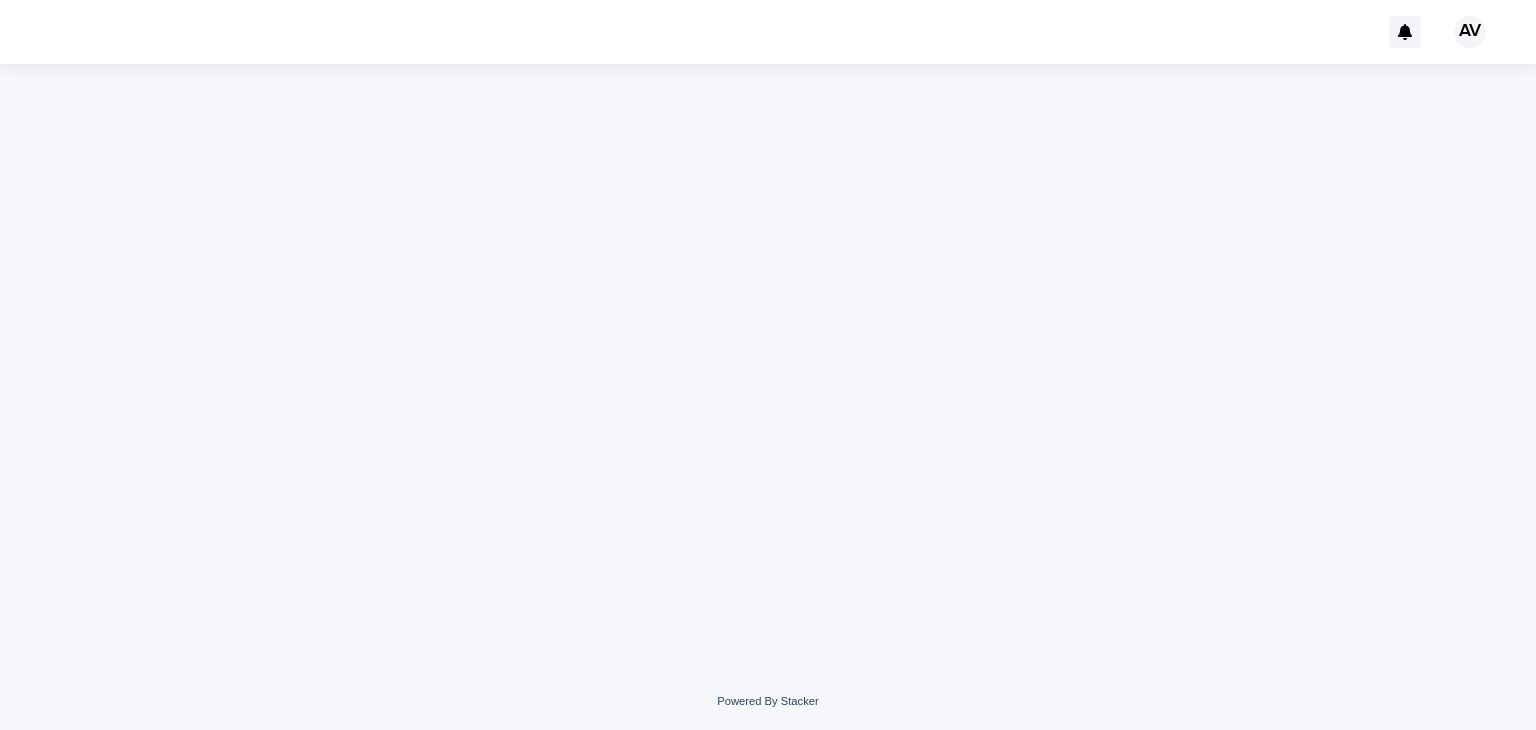 scroll, scrollTop: 0, scrollLeft: 0, axis: both 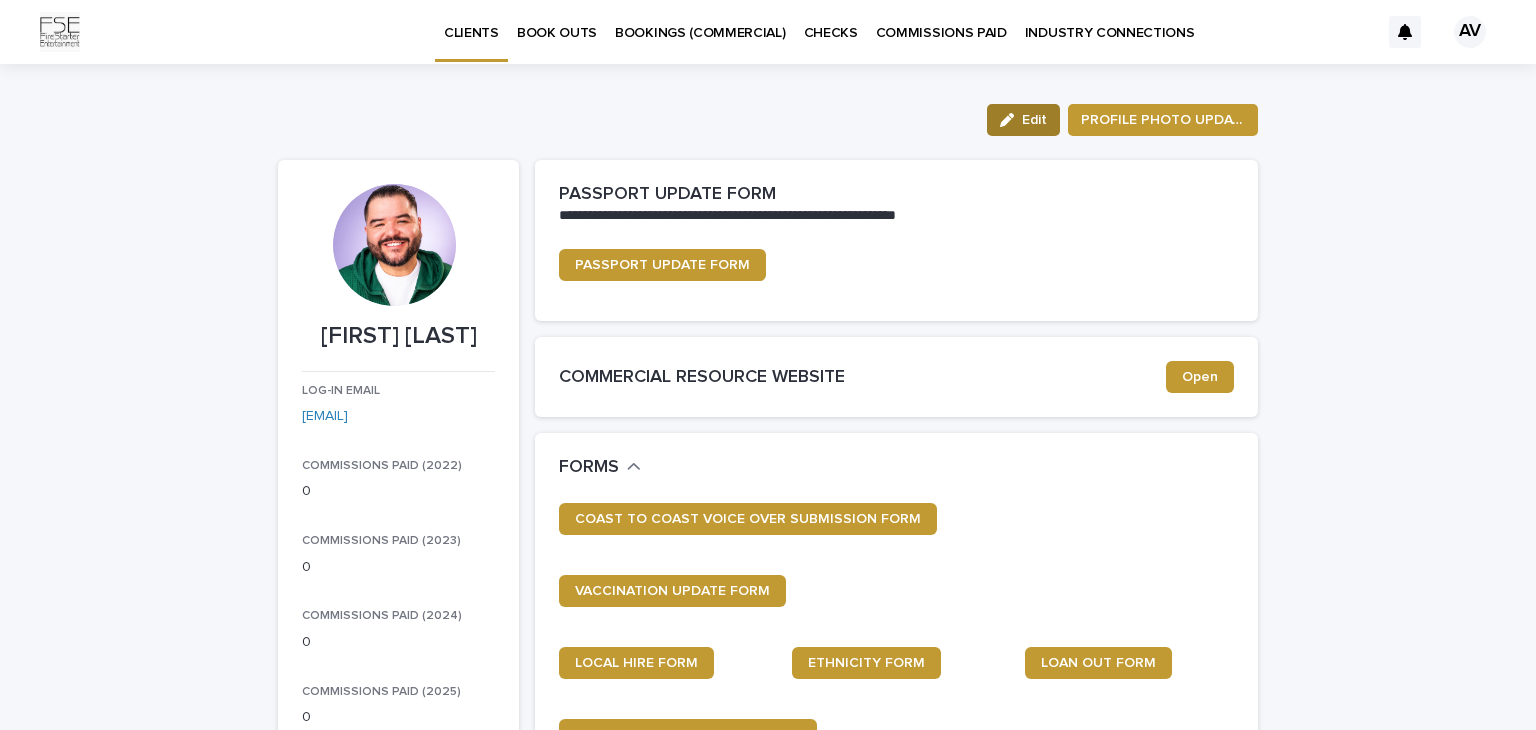 click on "Edit" at bounding box center (1034, 120) 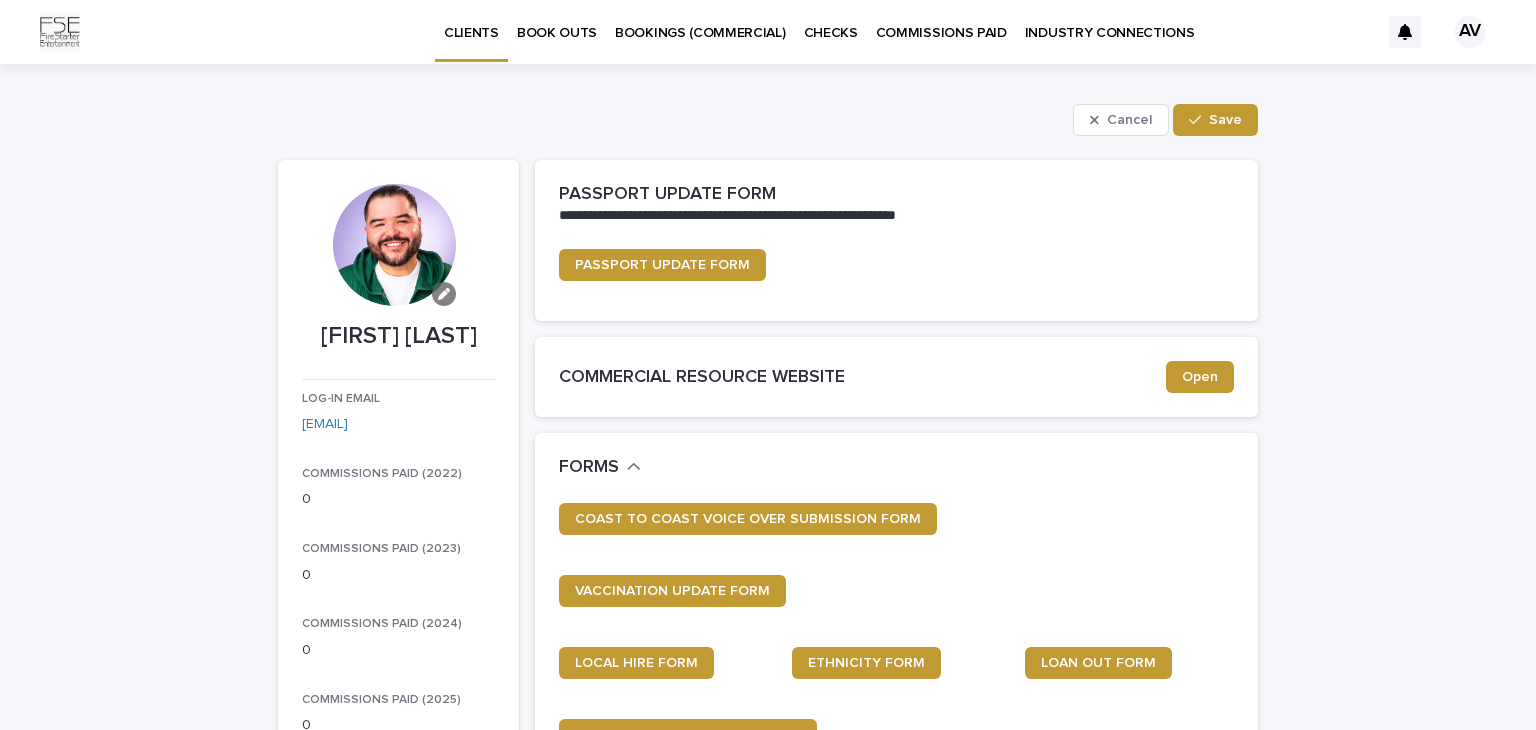 click 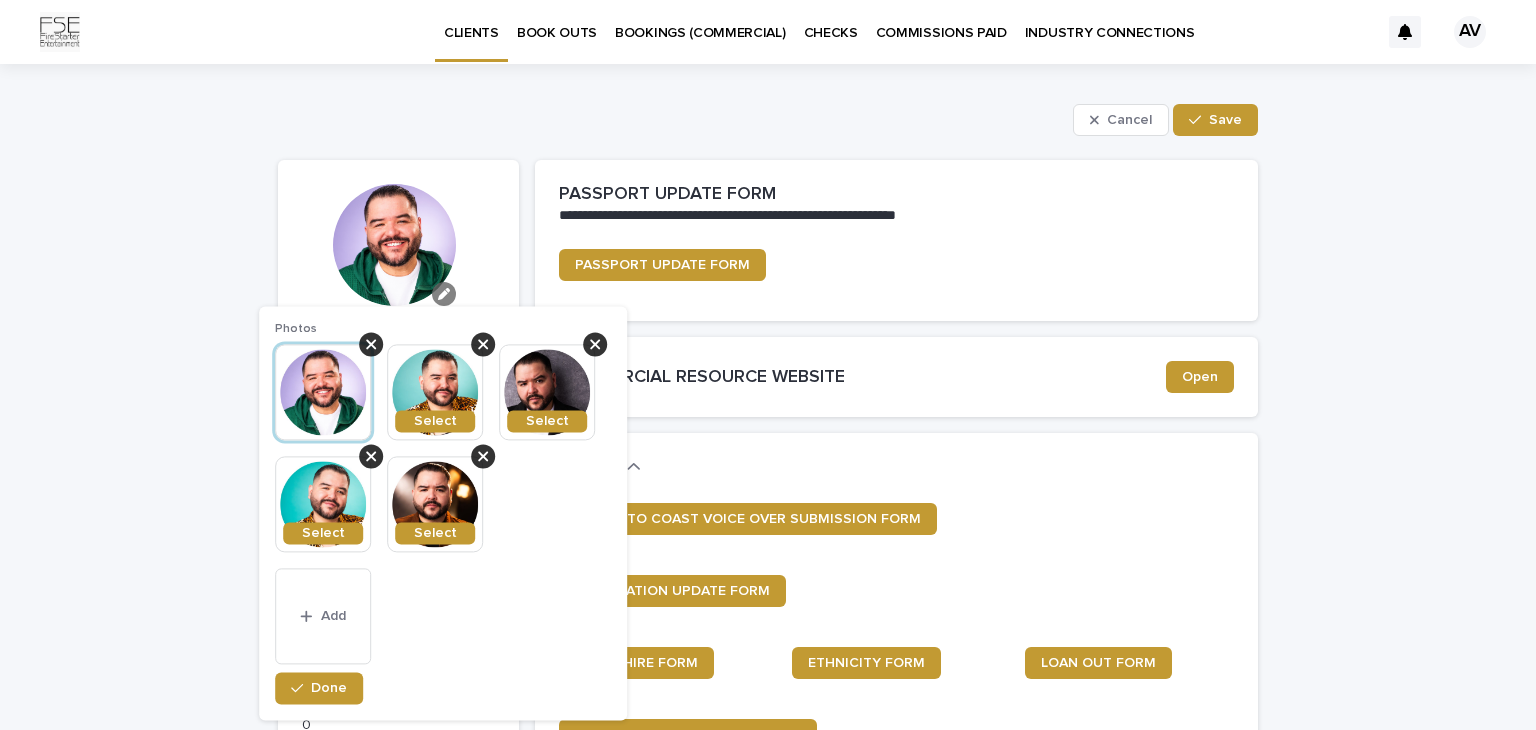 click at bounding box center (444, 294) 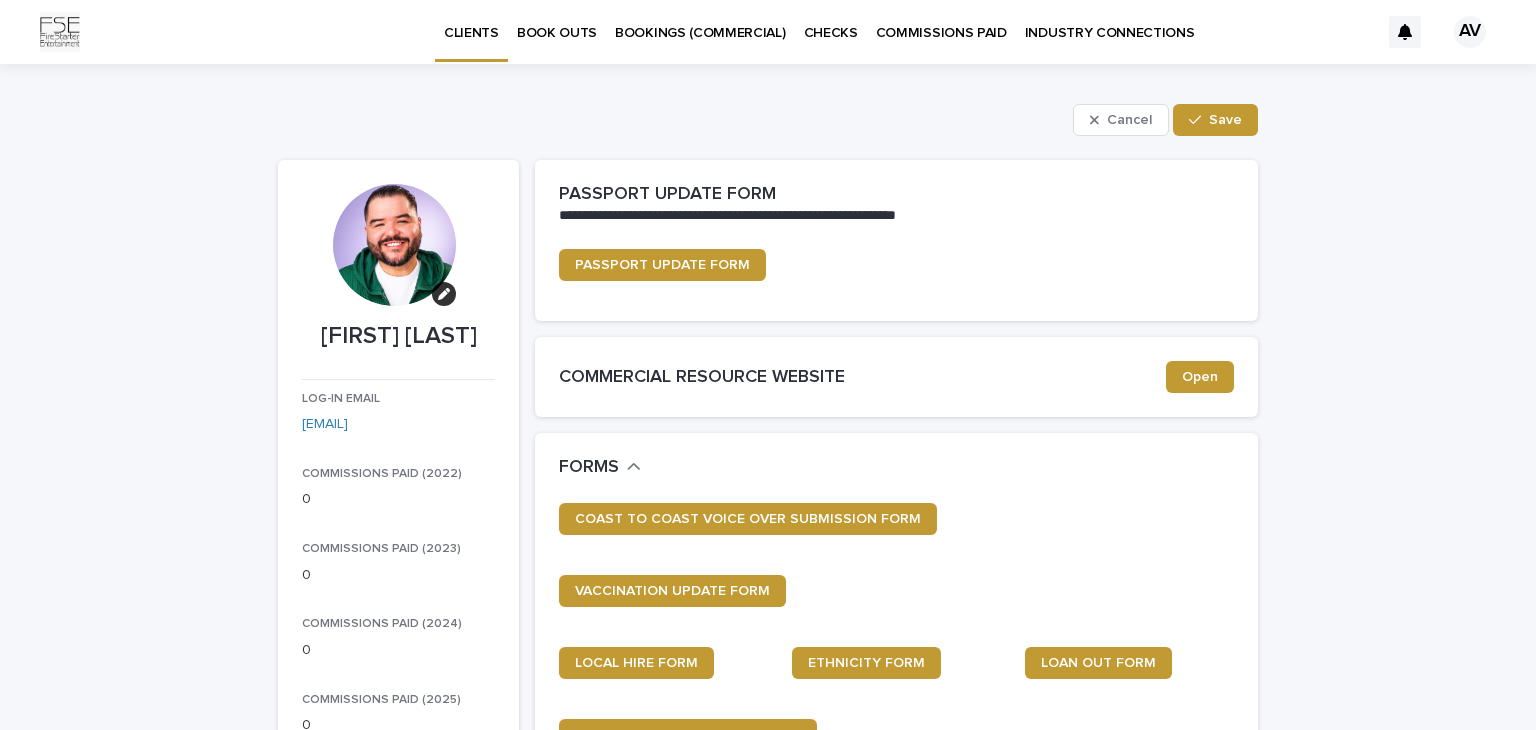 click on "**********" at bounding box center [768, 1741] 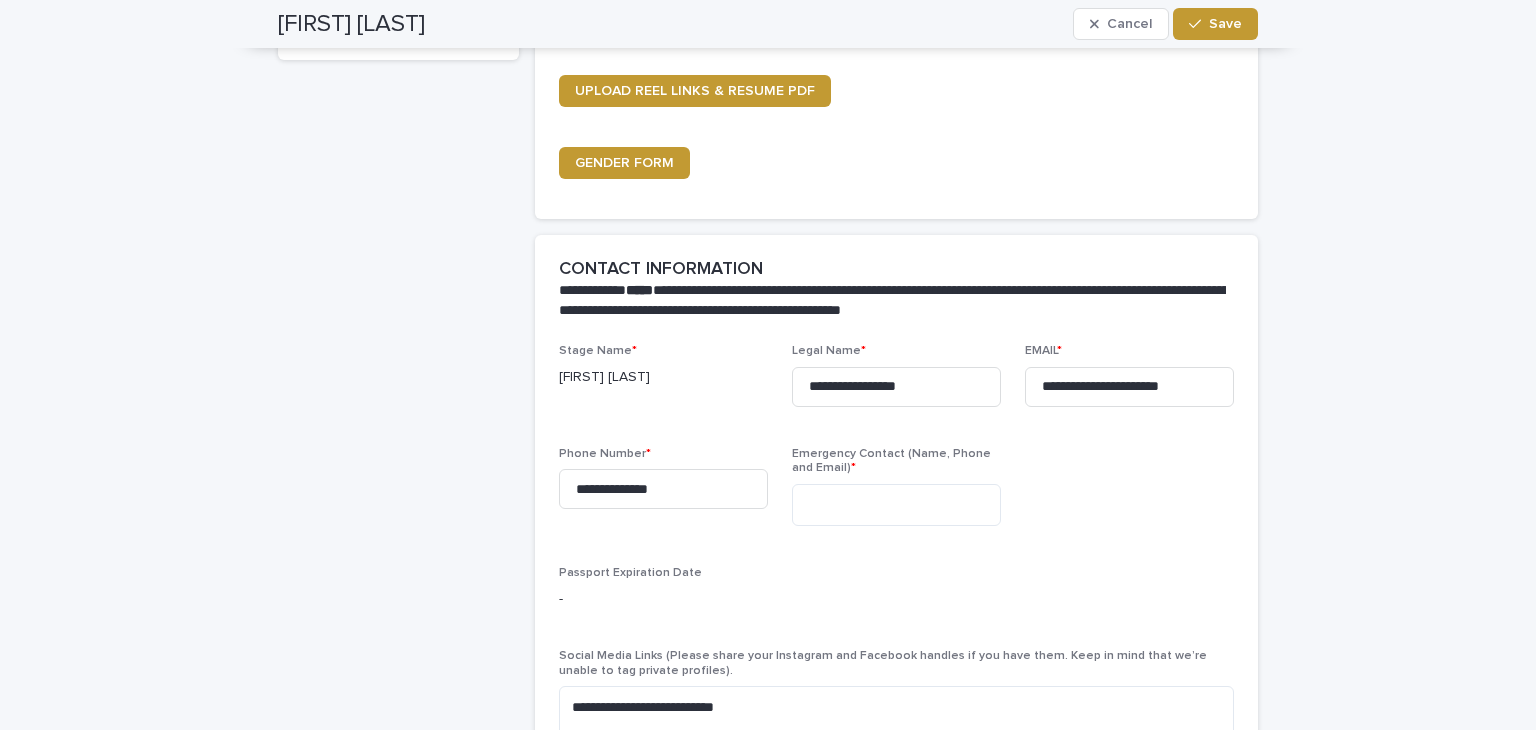 scroll, scrollTop: 720, scrollLeft: 0, axis: vertical 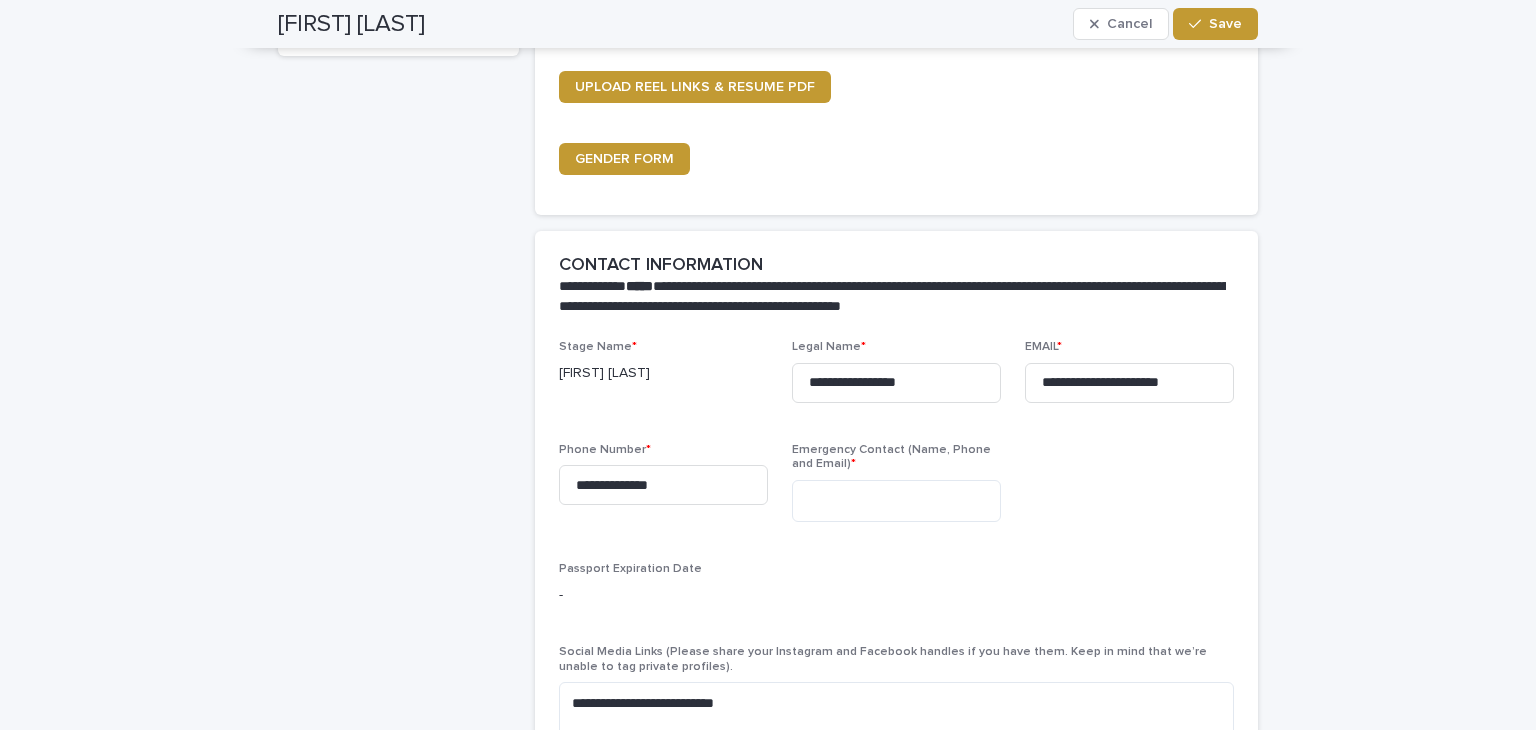 click on "[FIRST] [LAST]" at bounding box center (663, 373) 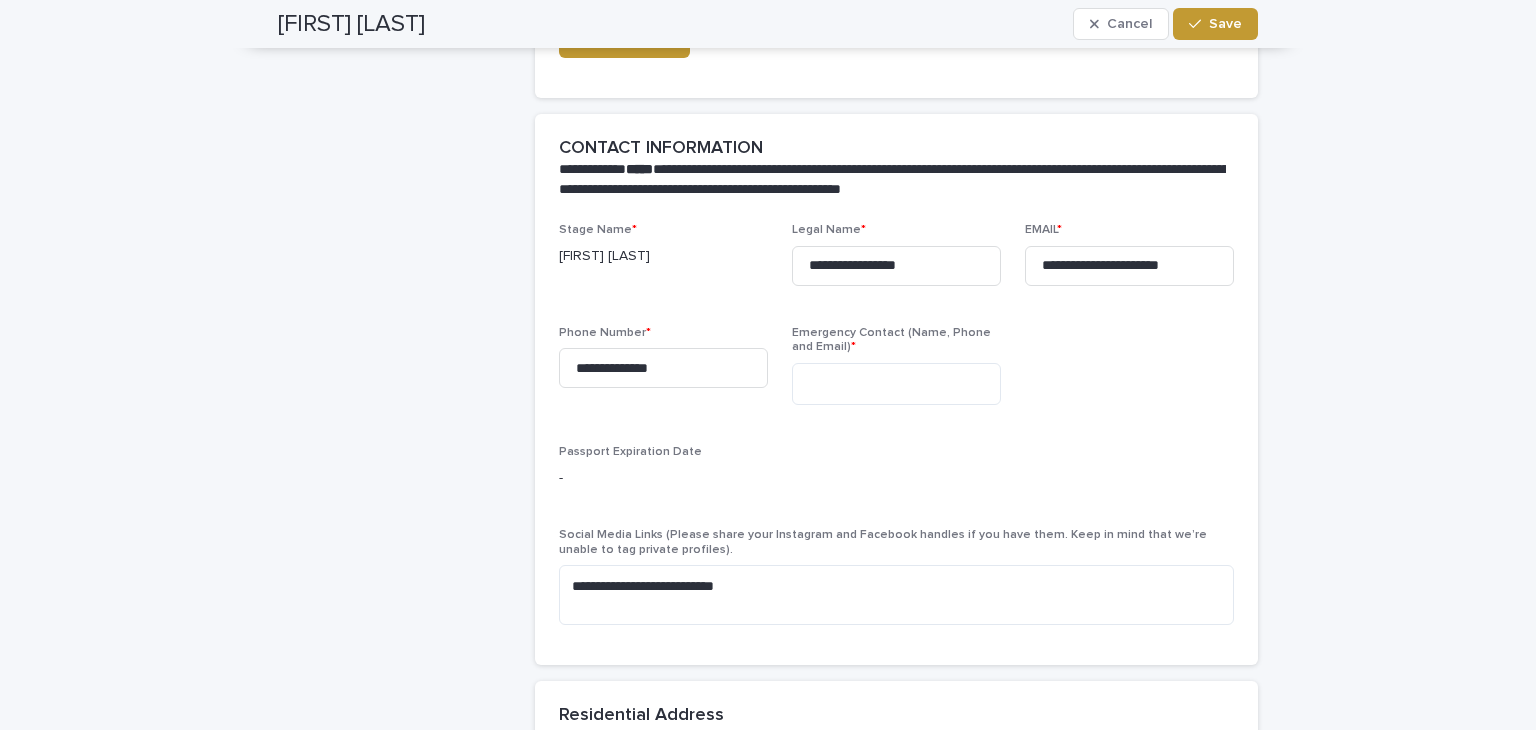 scroll, scrollTop: 800, scrollLeft: 0, axis: vertical 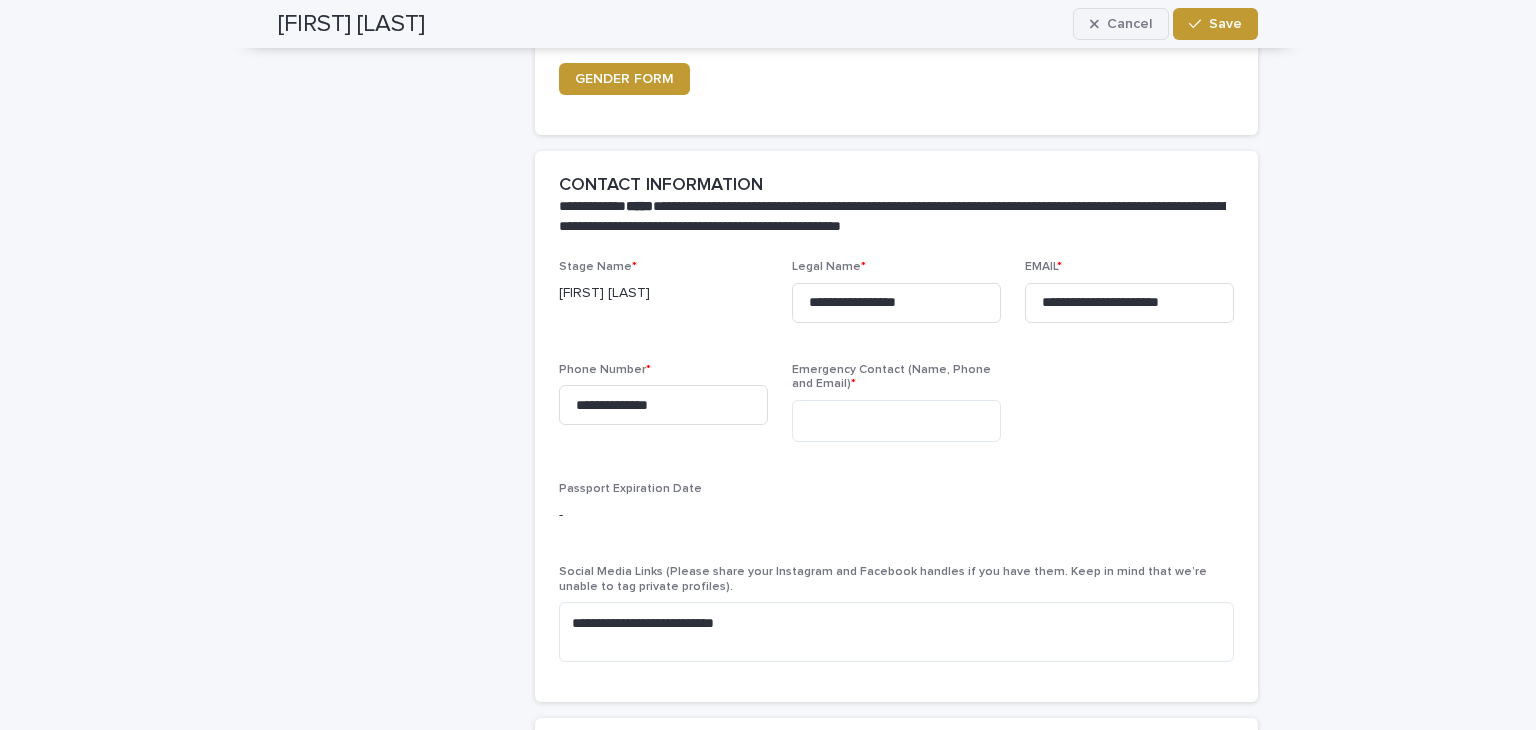 click on "Cancel" at bounding box center (1129, 24) 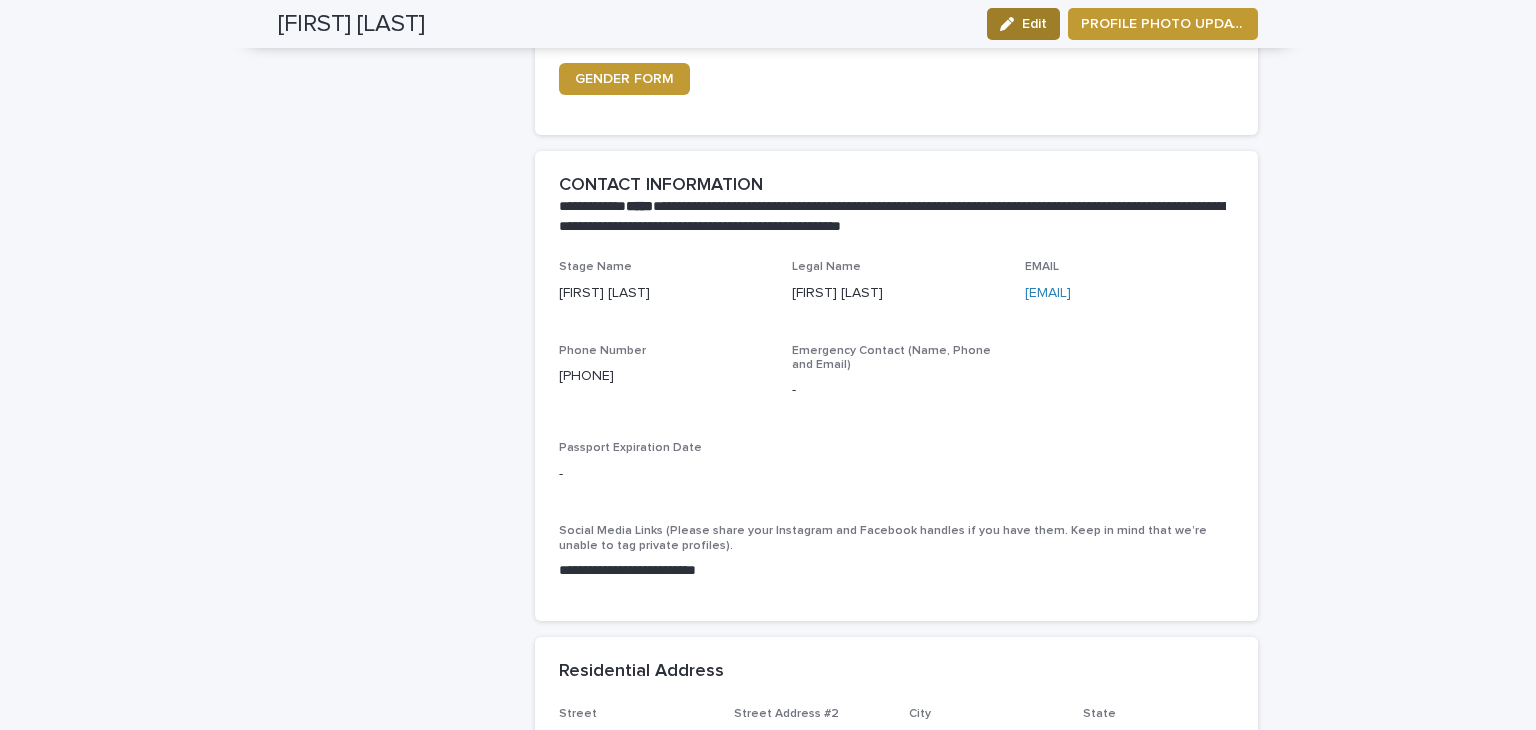 click on "Edit" at bounding box center [1034, 24] 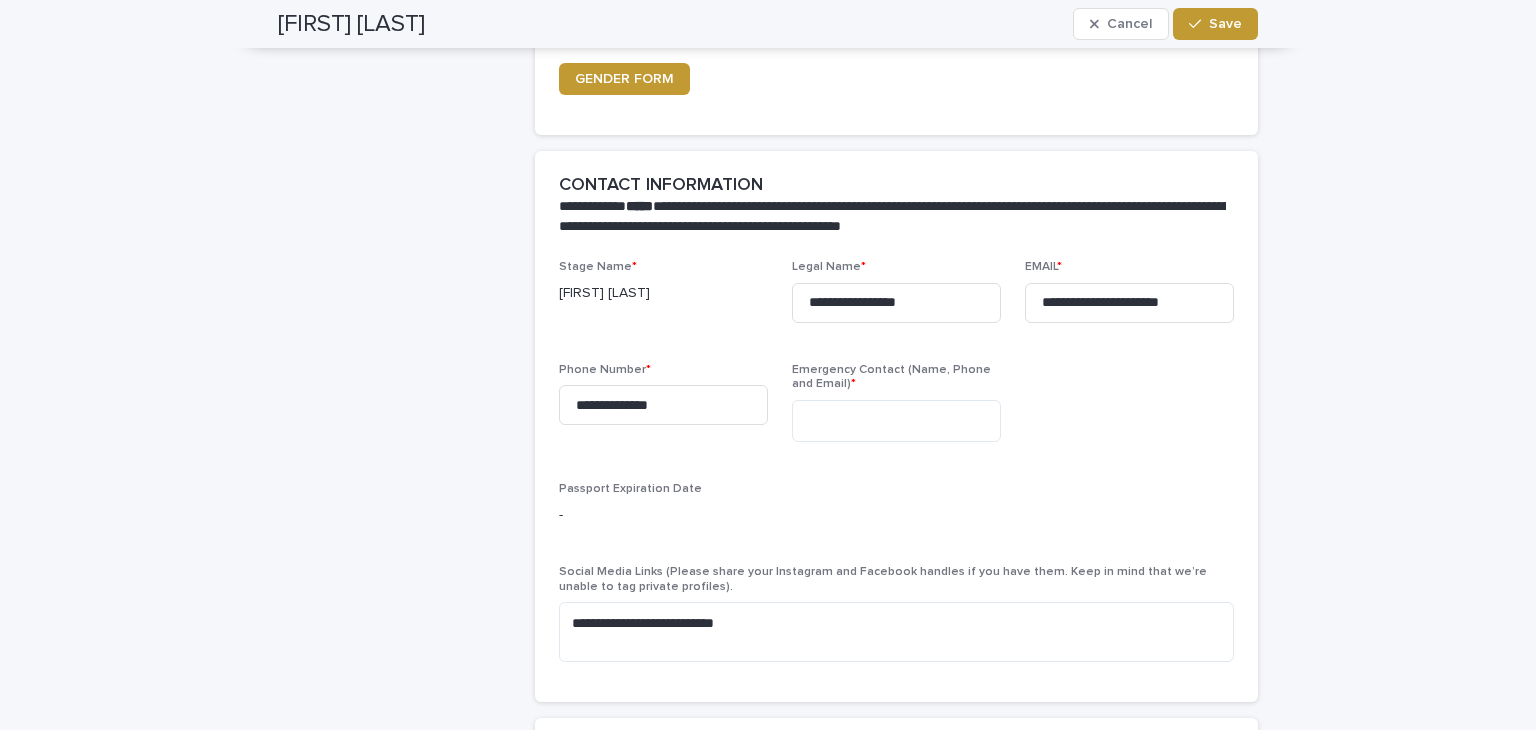 click on "[FIRST] [LAST]" at bounding box center (663, 293) 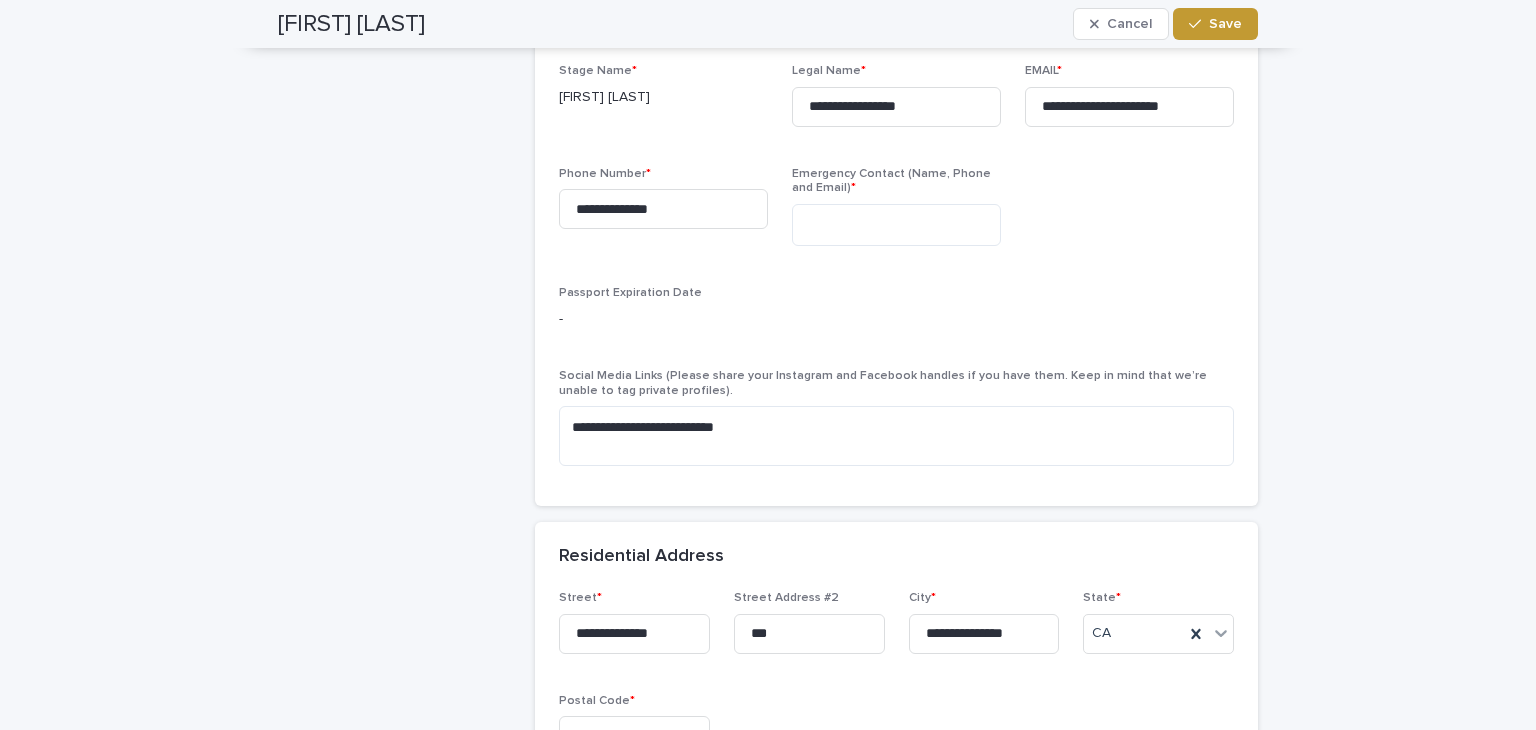scroll, scrollTop: 1000, scrollLeft: 0, axis: vertical 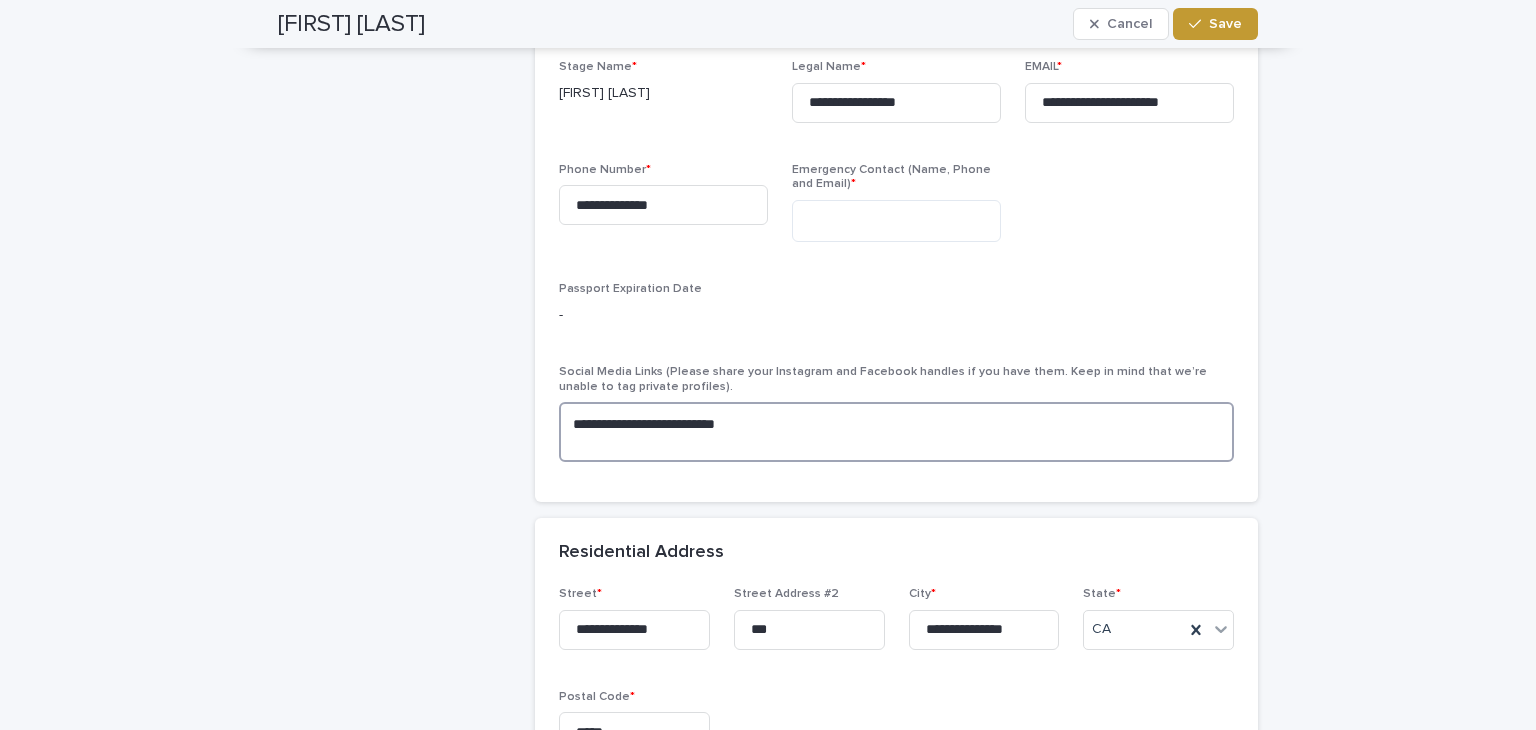 click on "**********" at bounding box center (896, 432) 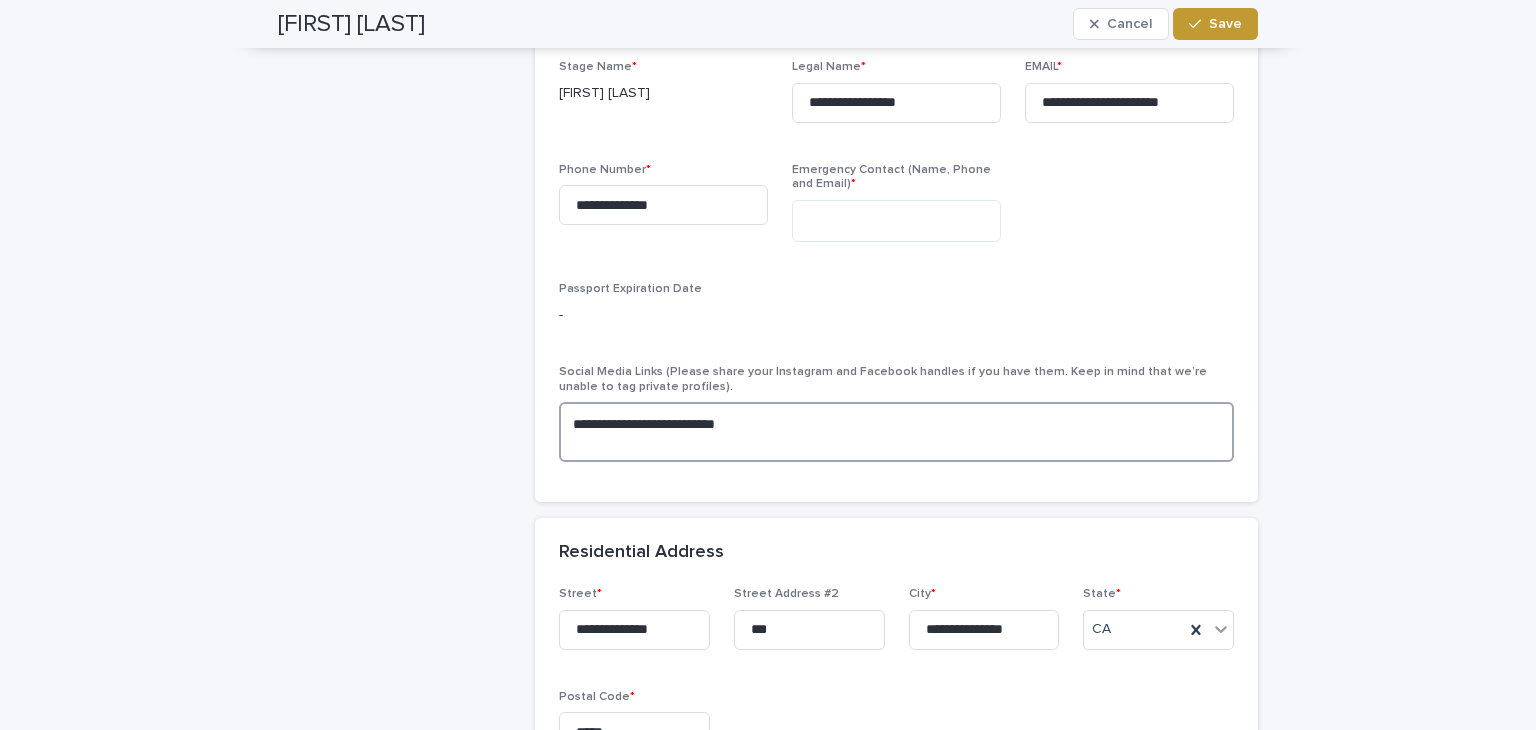click on "**********" at bounding box center [896, 432] 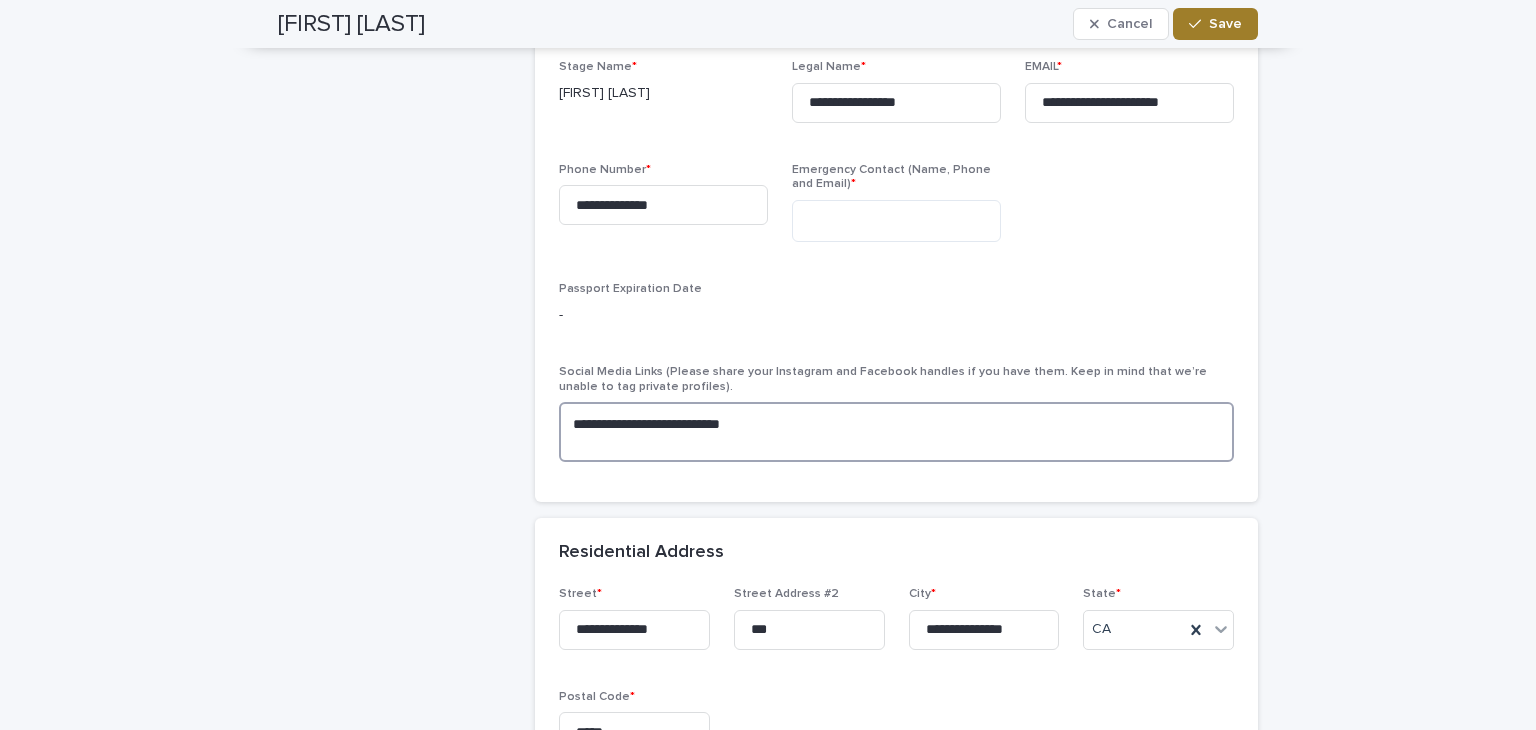 type on "**********" 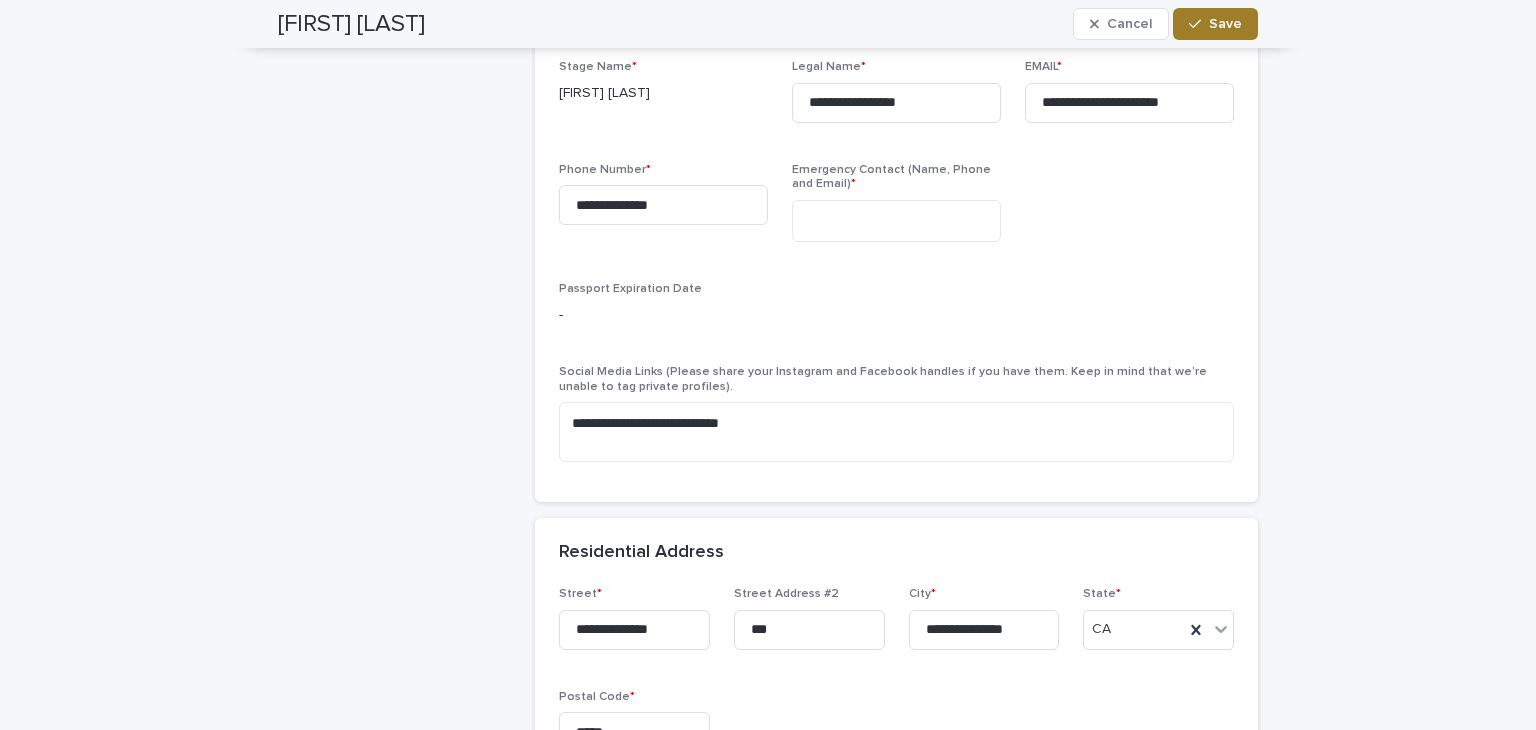 click on "Save" at bounding box center (1225, 24) 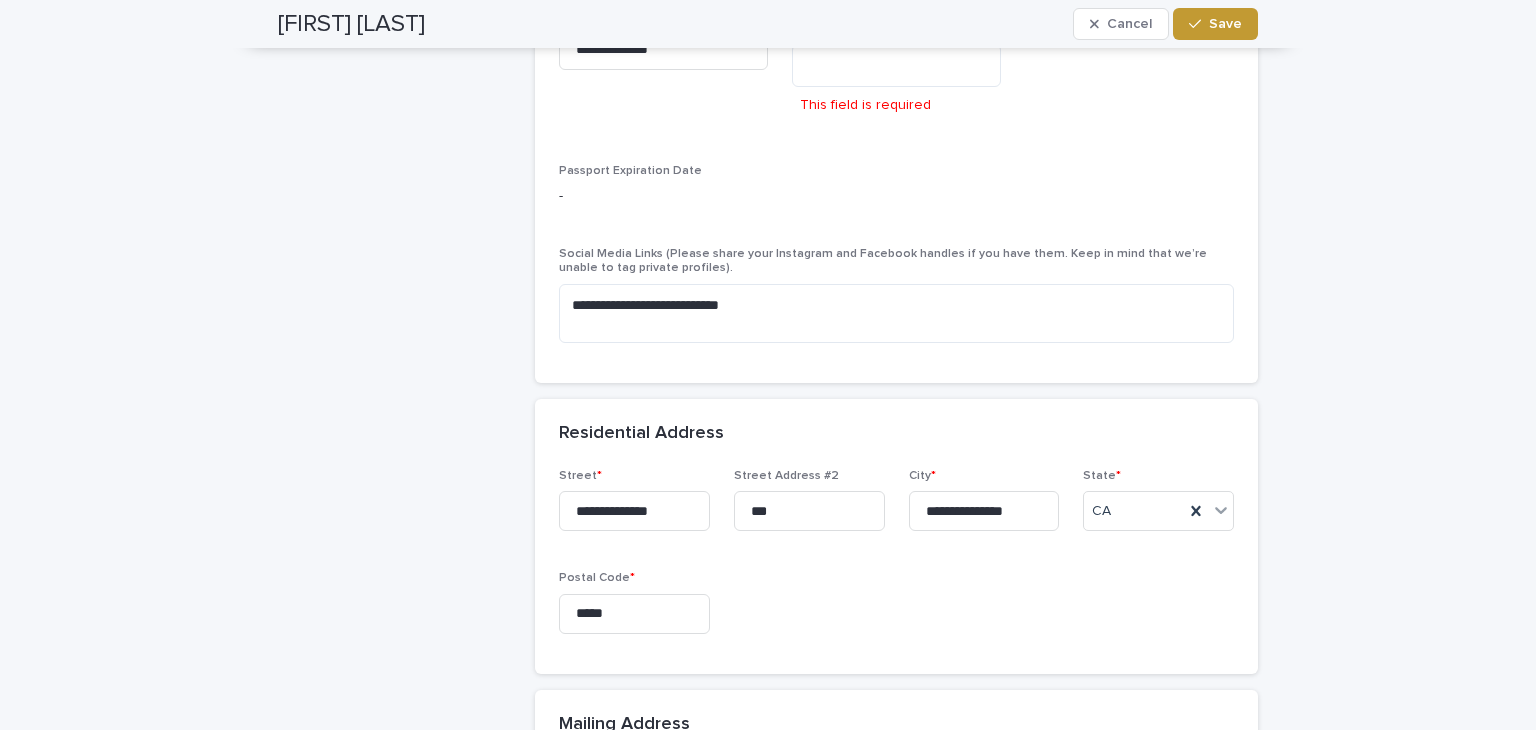 scroll, scrollTop: 1172, scrollLeft: 0, axis: vertical 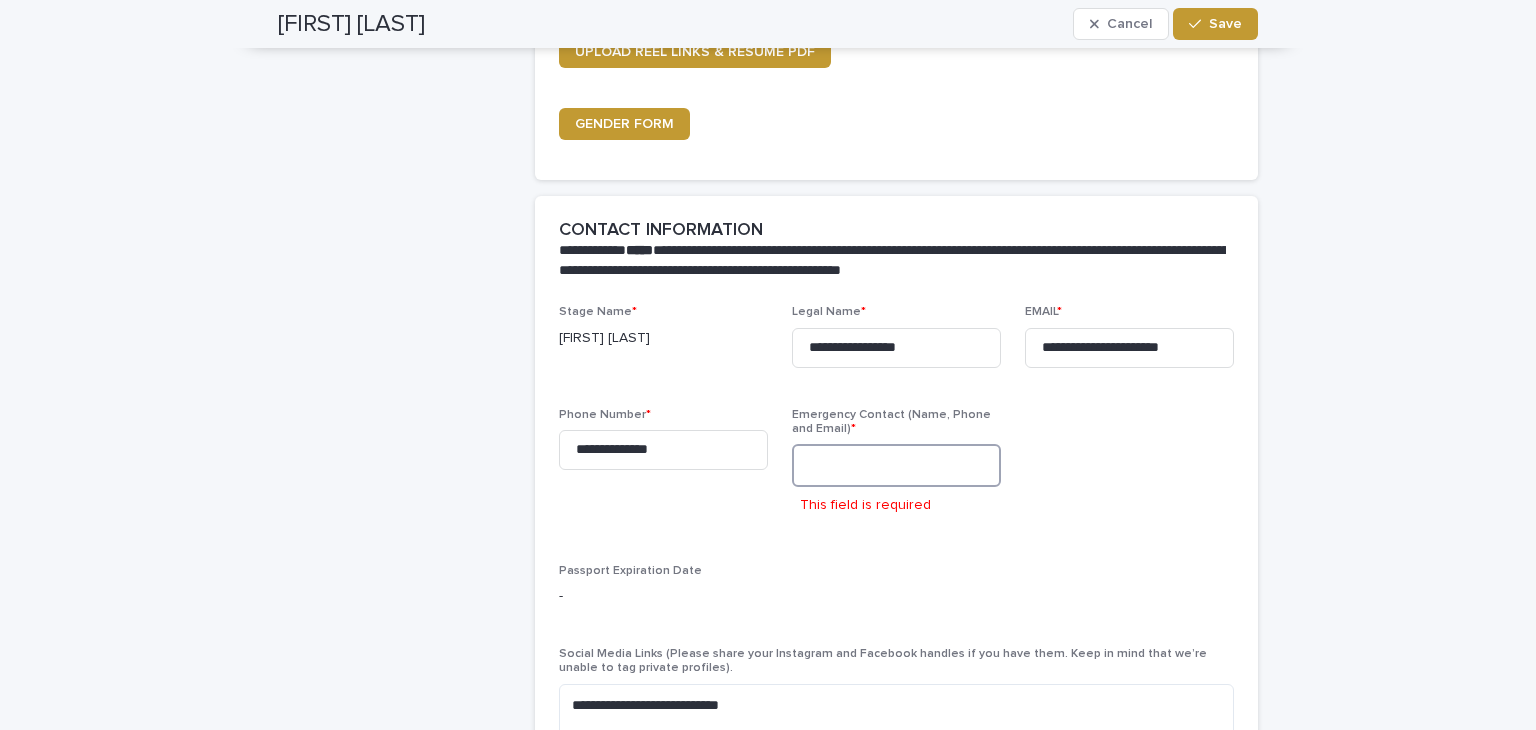 click at bounding box center (896, 465) 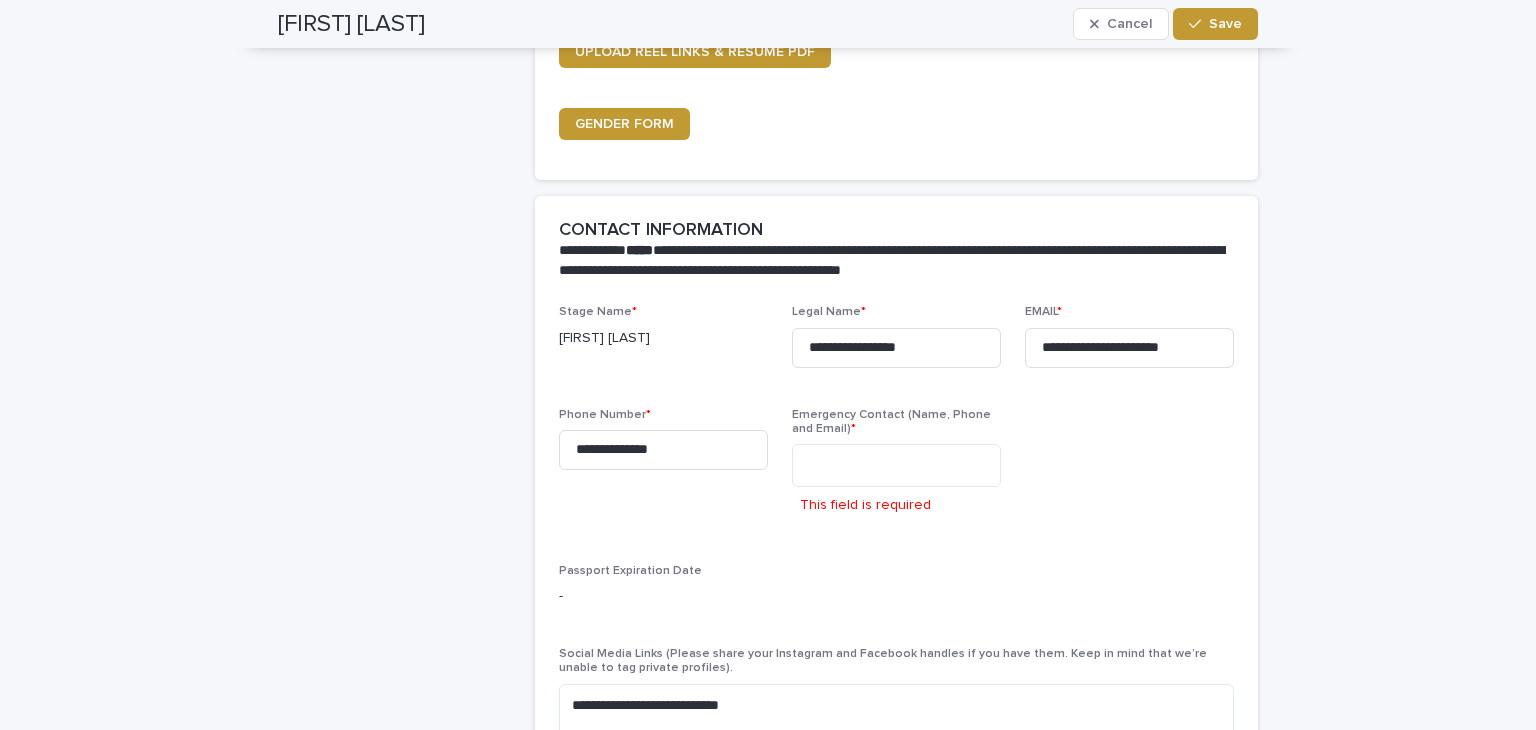 click on "[FIRST] [LAST]" at bounding box center [663, 338] 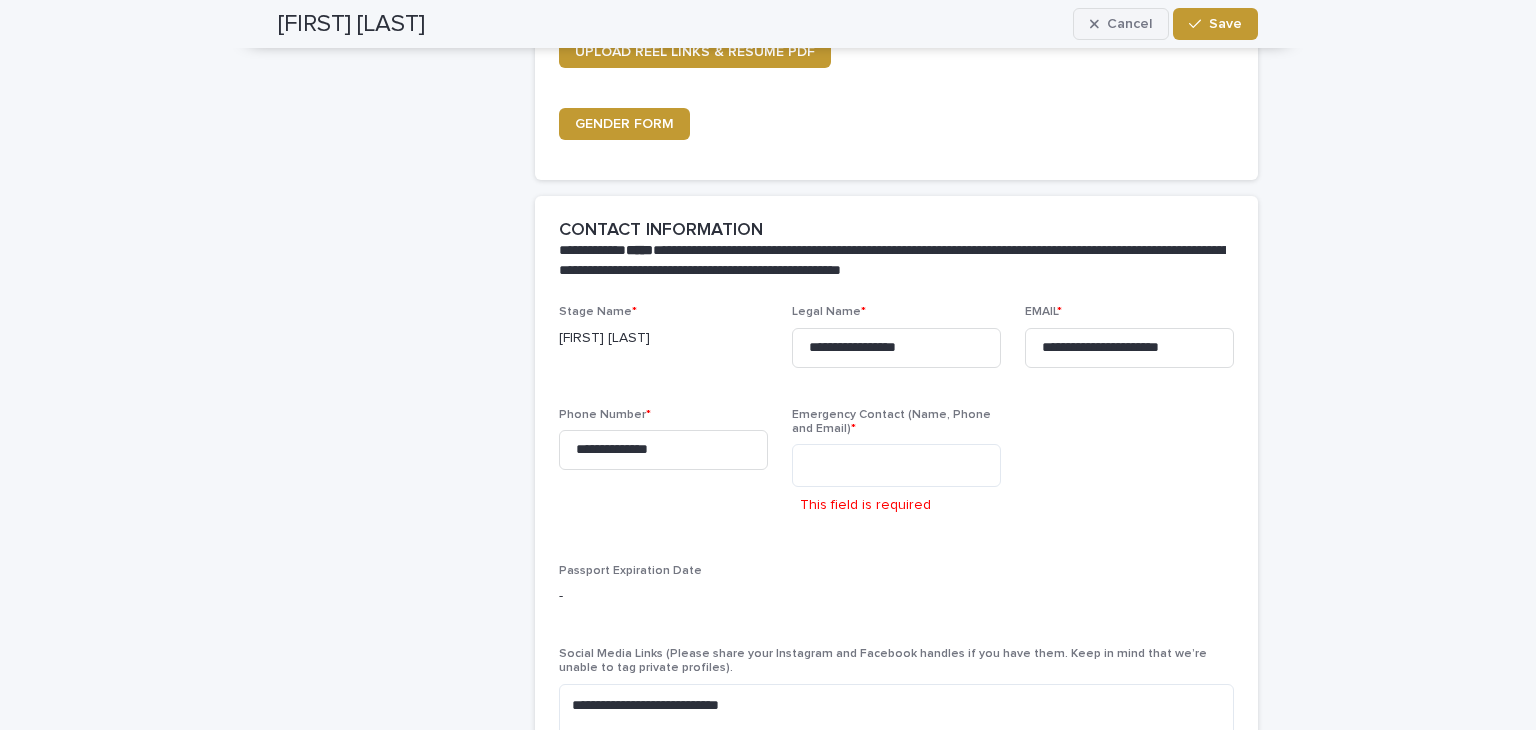 click 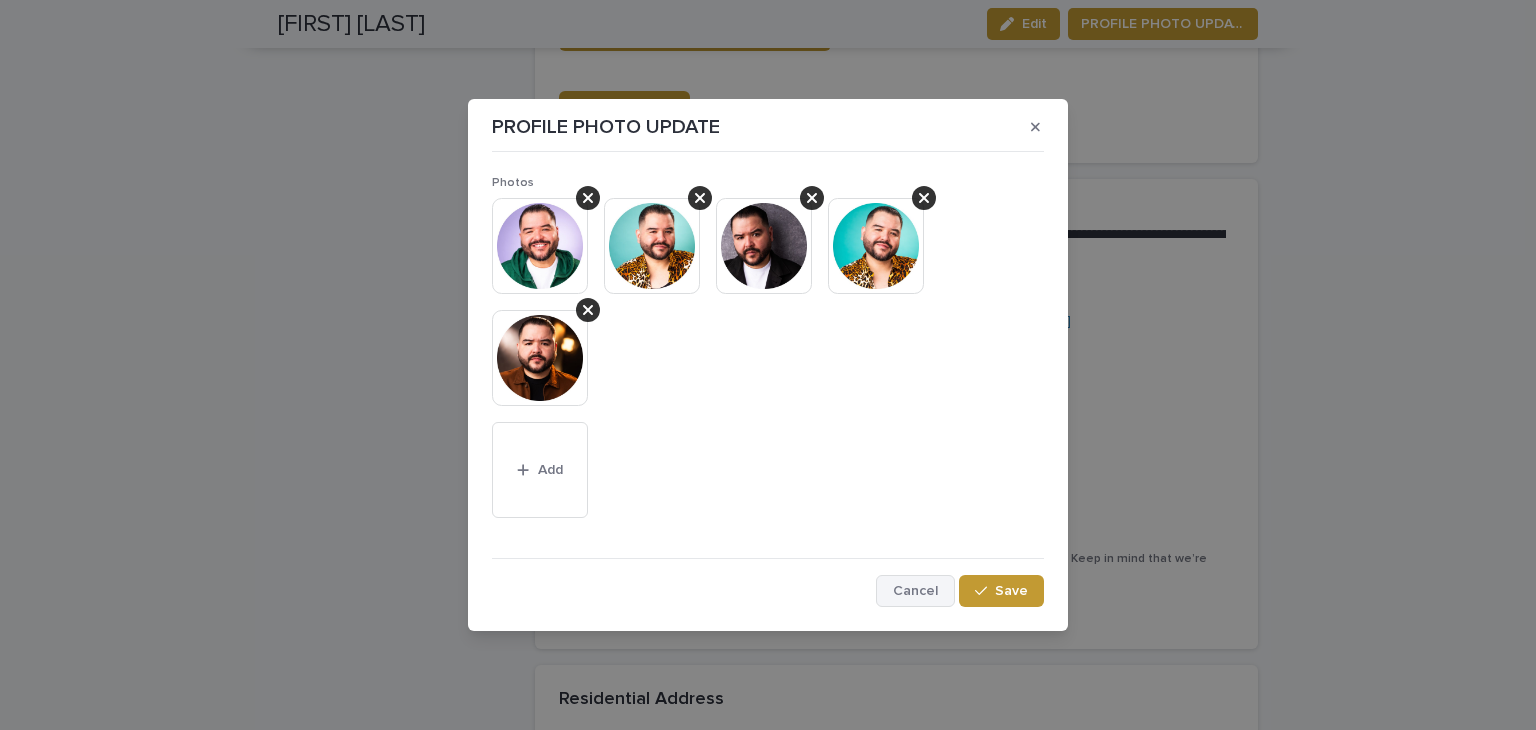 click on "Cancel" at bounding box center [915, 591] 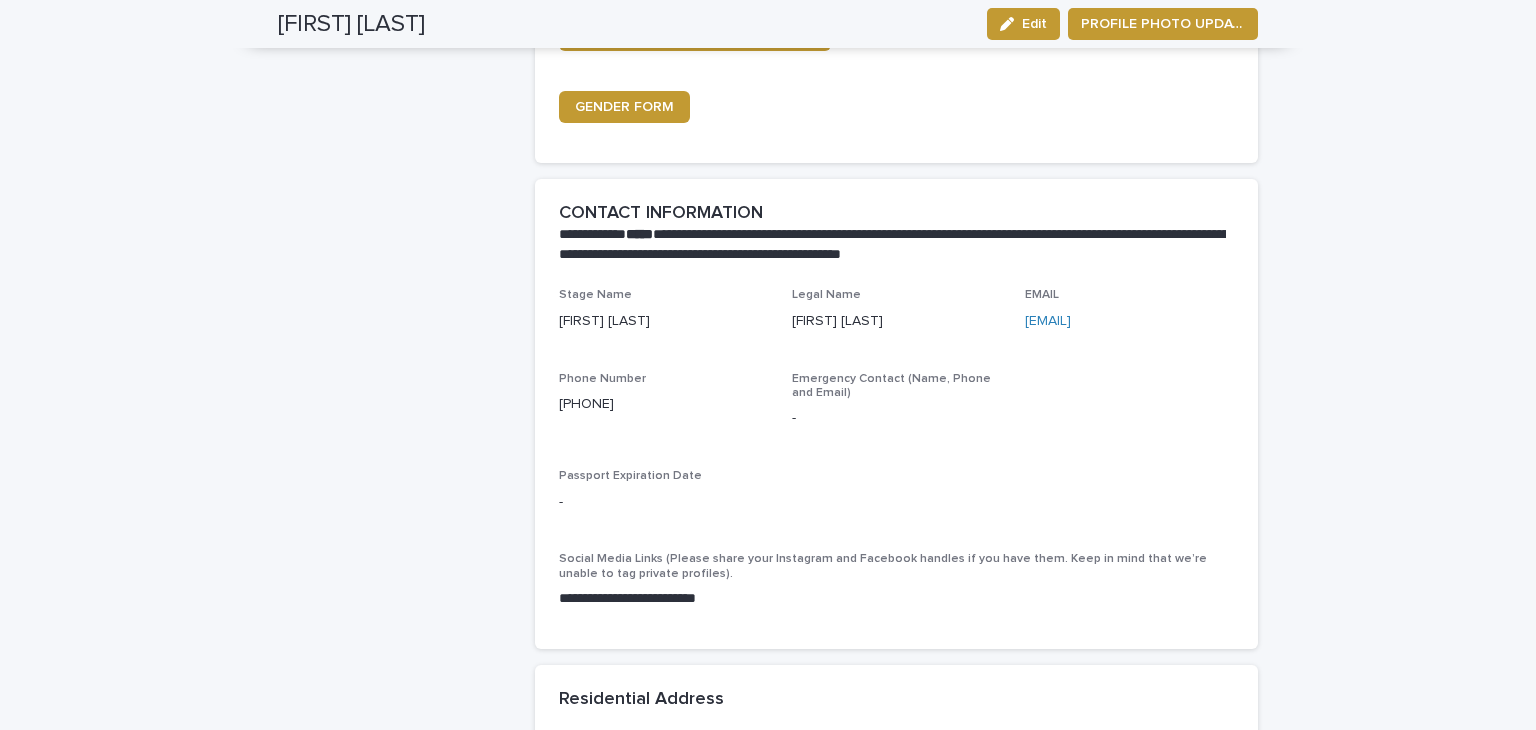 click on "**********" at bounding box center [896, 468] 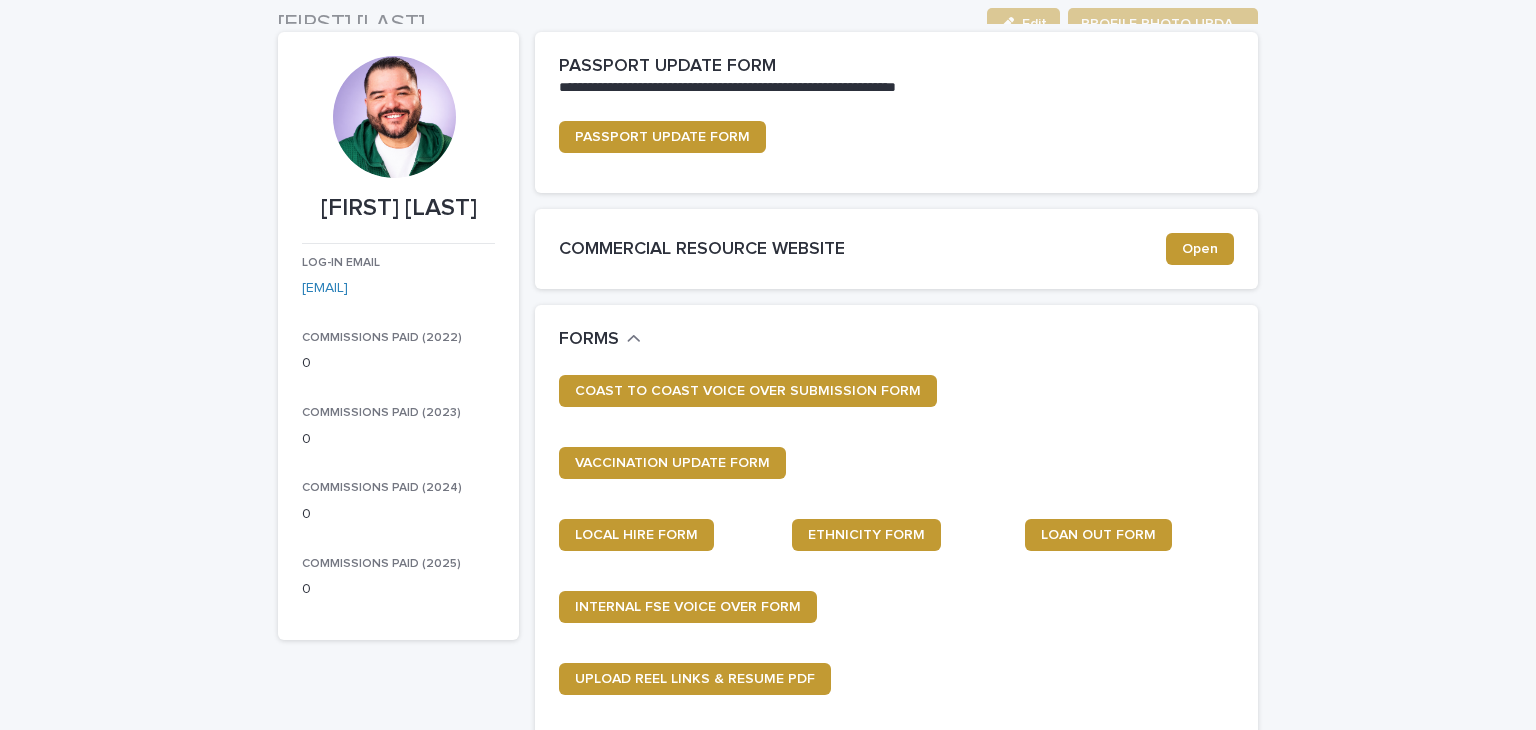 scroll, scrollTop: 0, scrollLeft: 0, axis: both 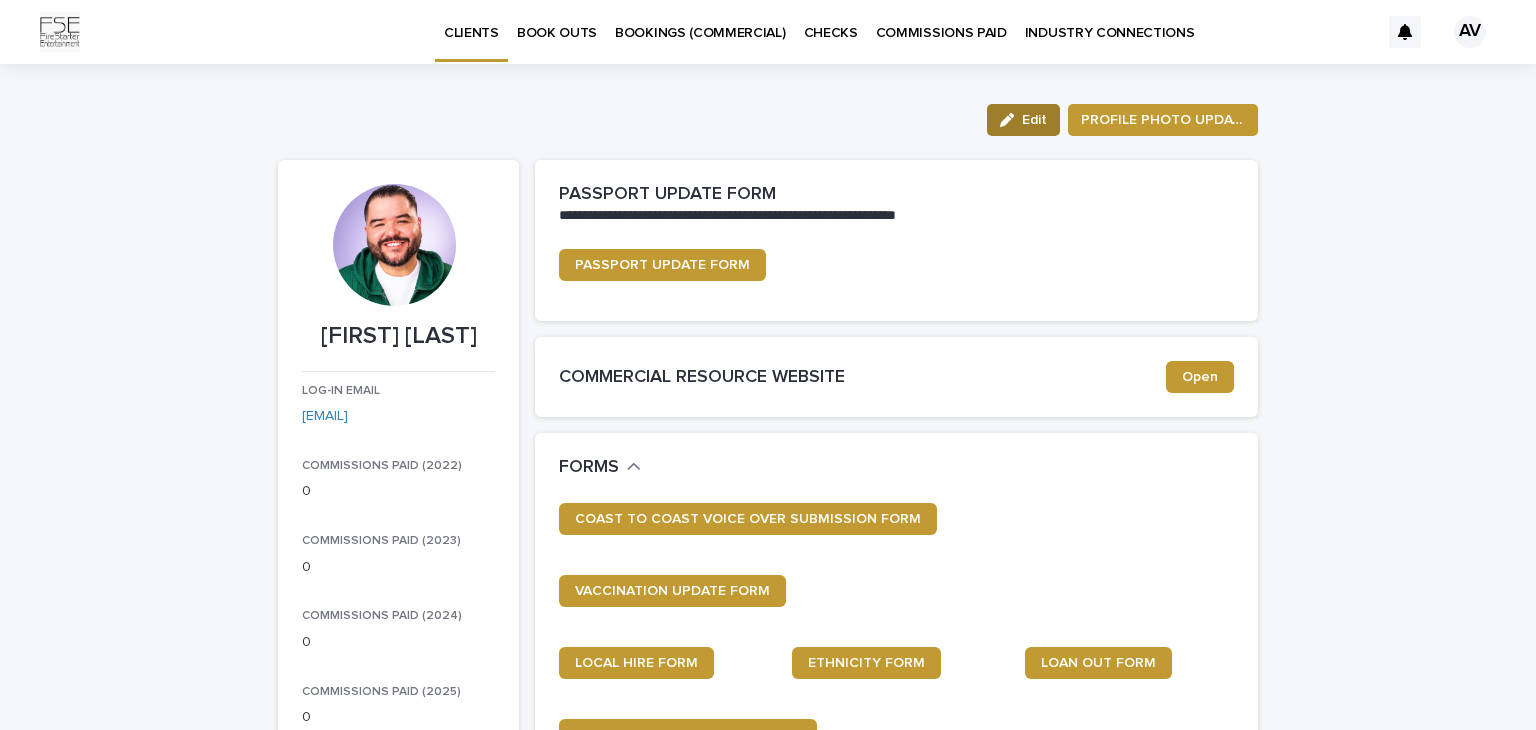 click at bounding box center (1011, 120) 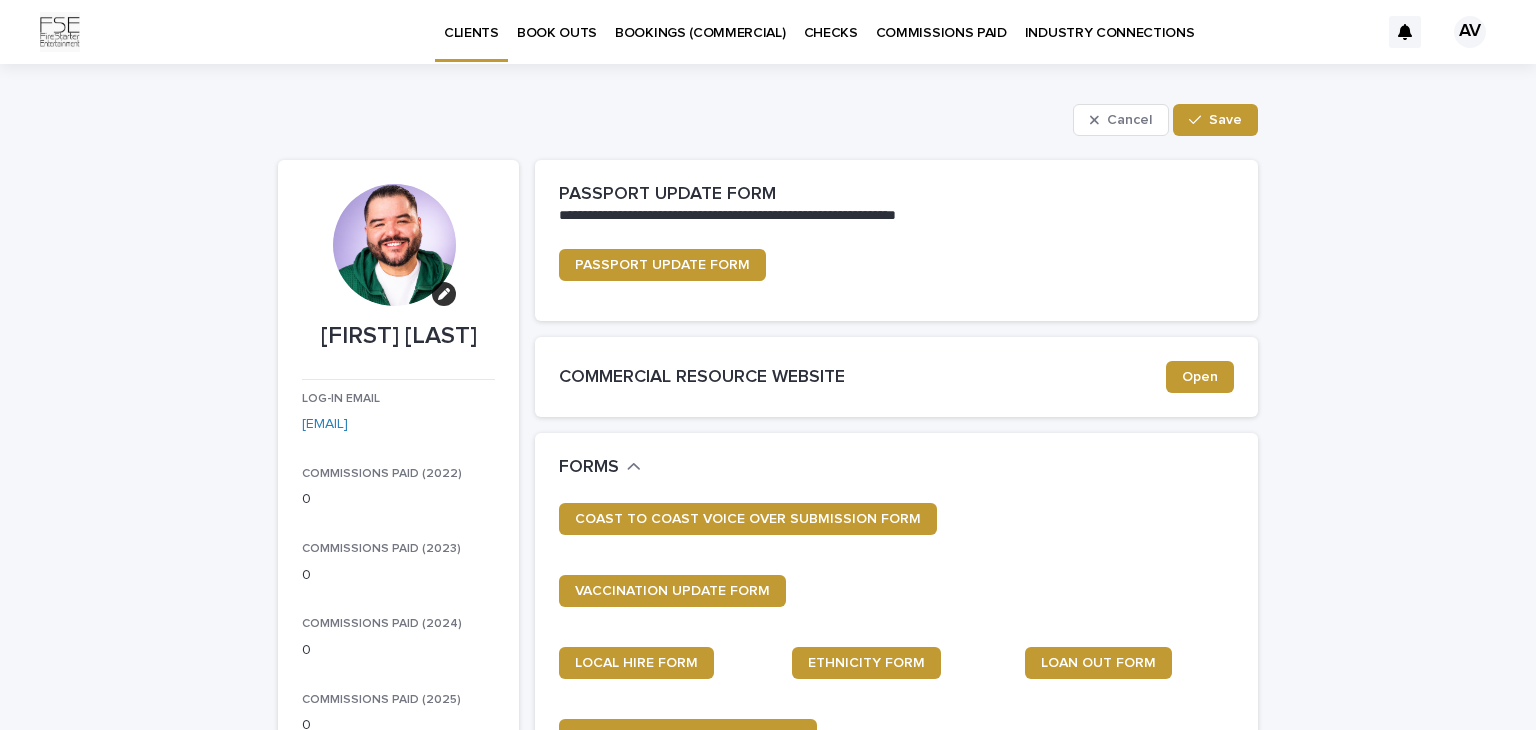 click on "**********" at bounding box center (768, 1741) 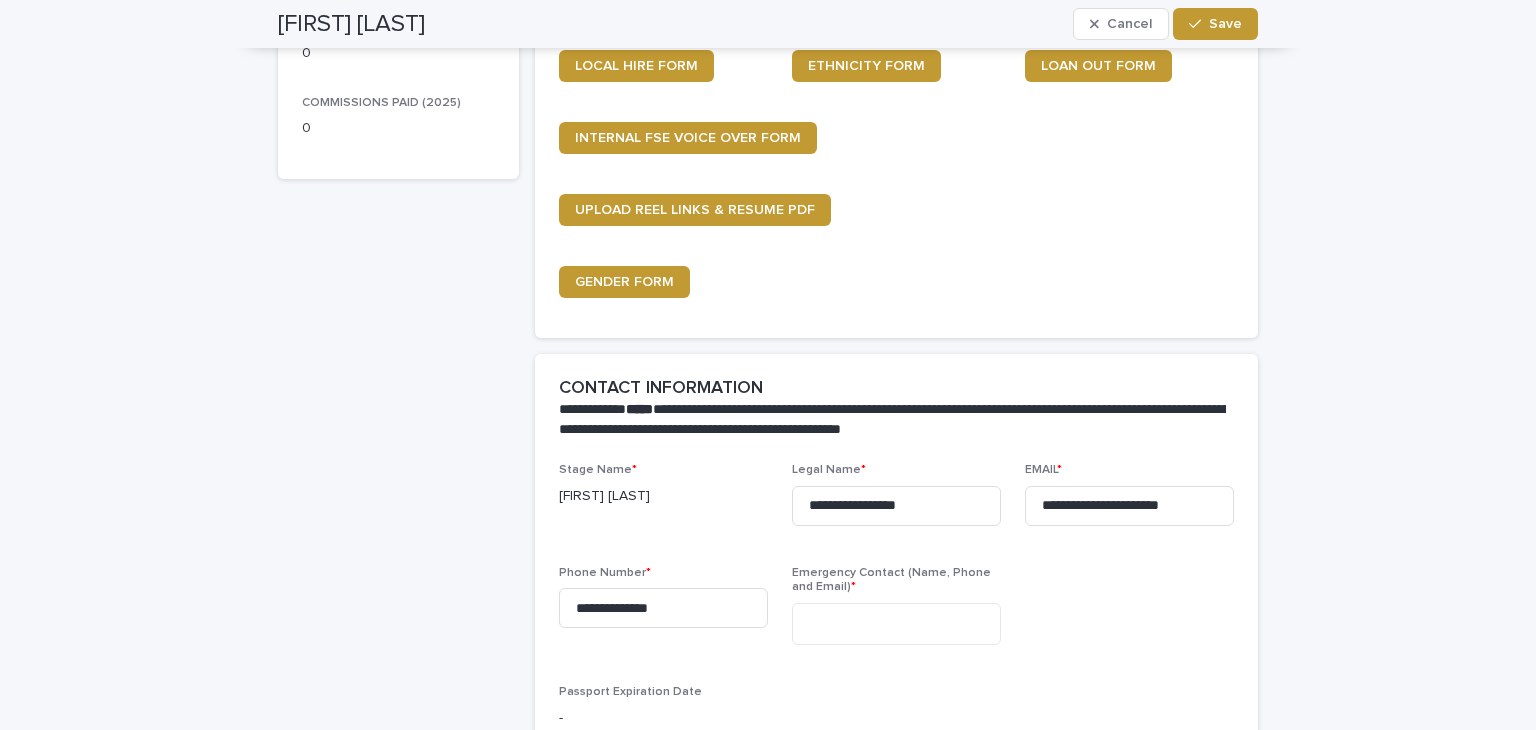 scroll, scrollTop: 600, scrollLeft: 0, axis: vertical 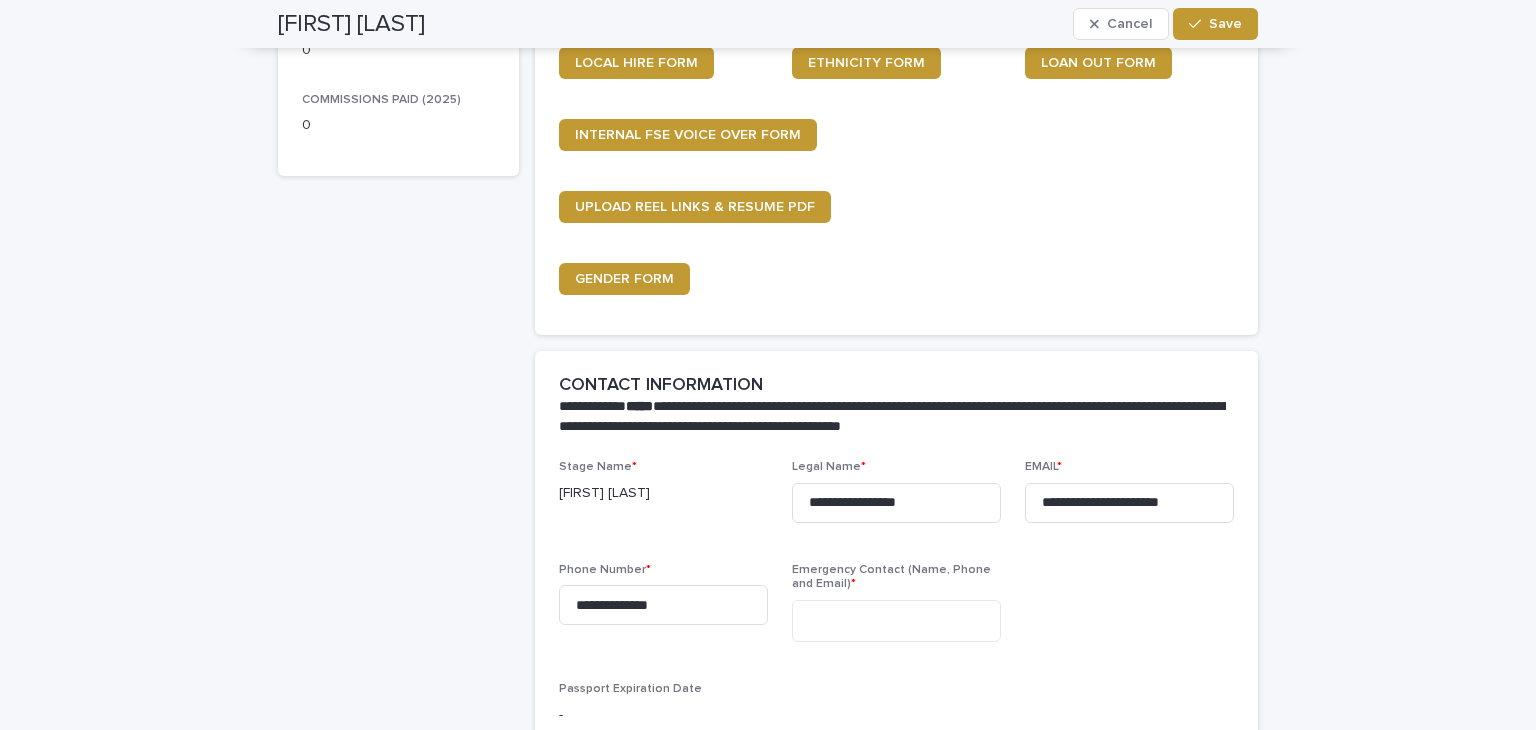click on "[FIRST] [LAST]" at bounding box center (663, 493) 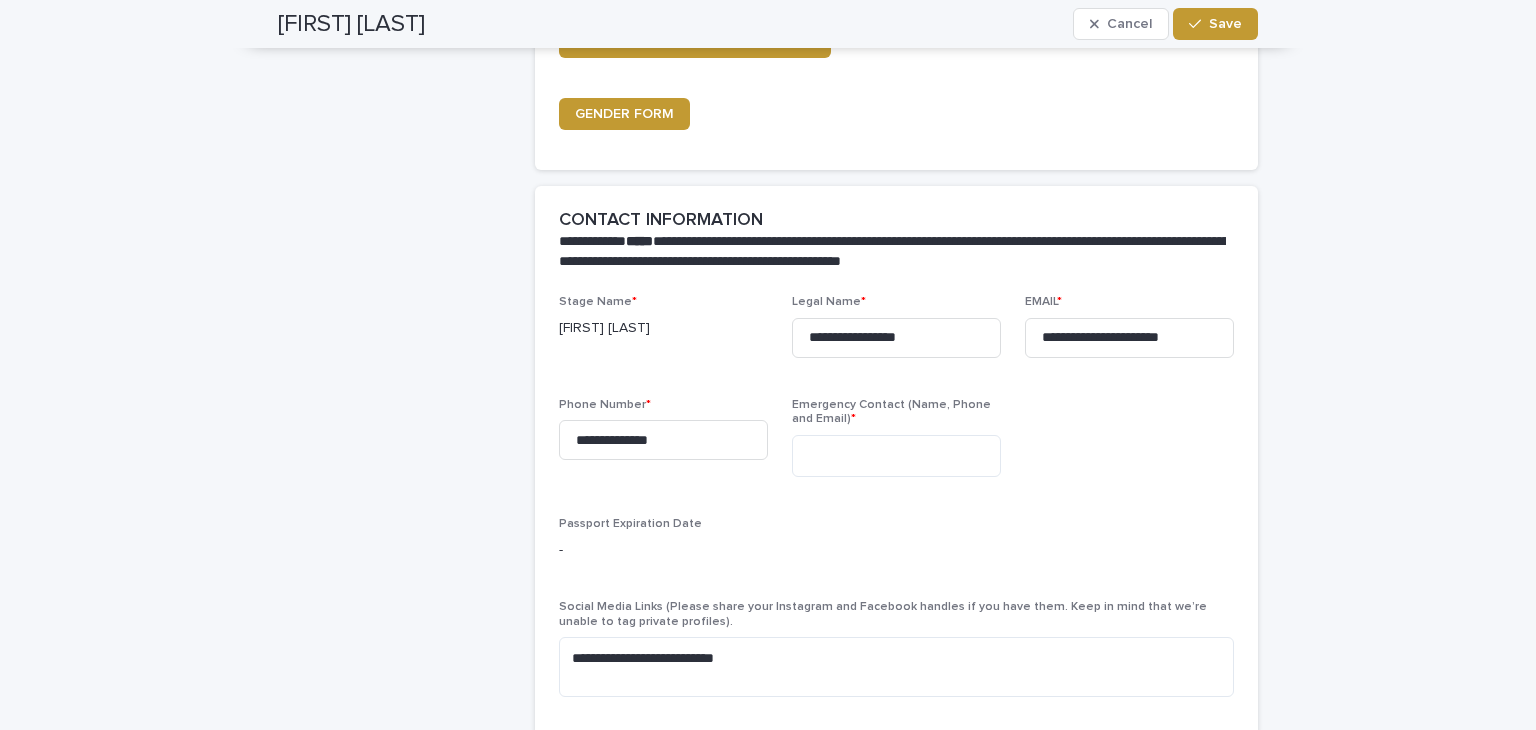 scroll, scrollTop: 725, scrollLeft: 0, axis: vertical 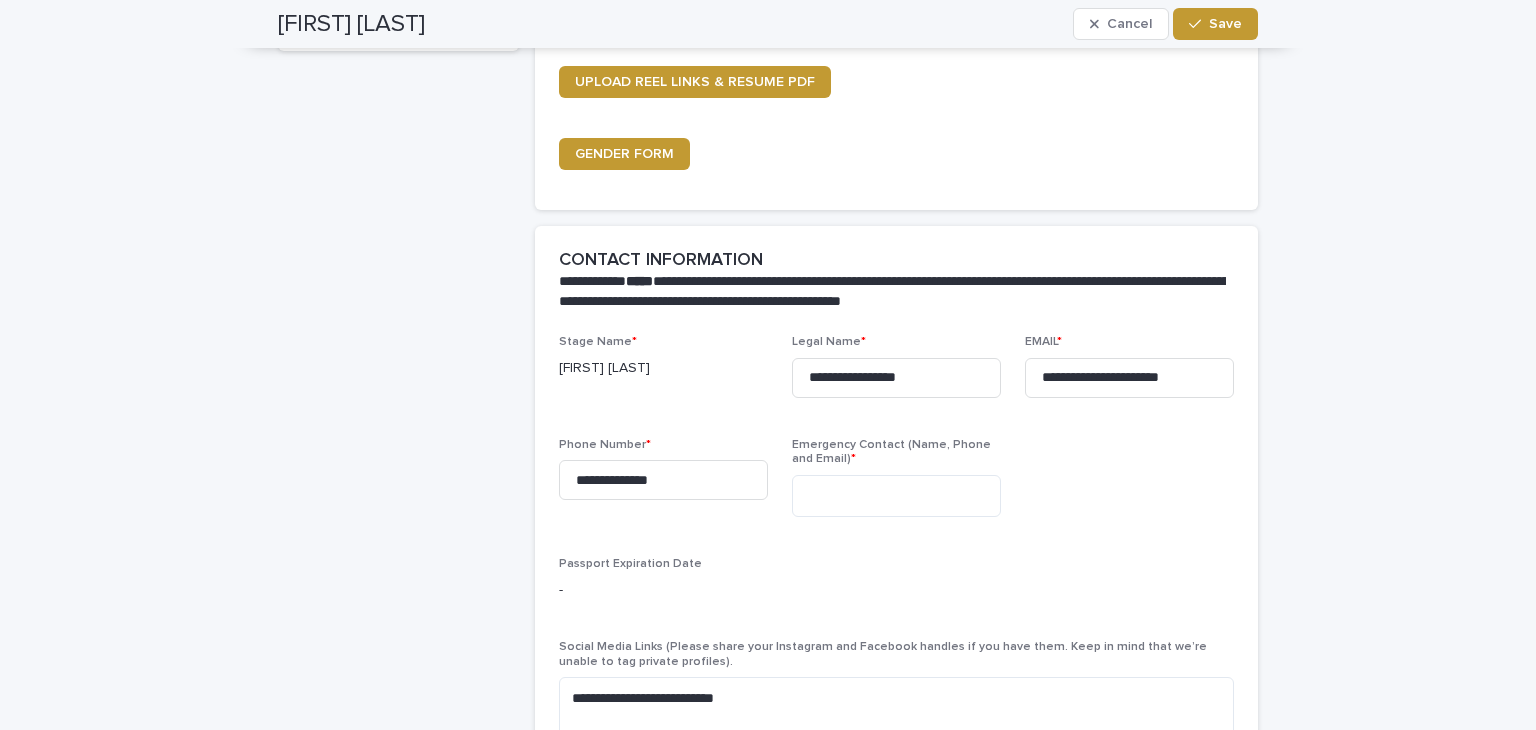 click on "**********" at bounding box center (768, 1016) 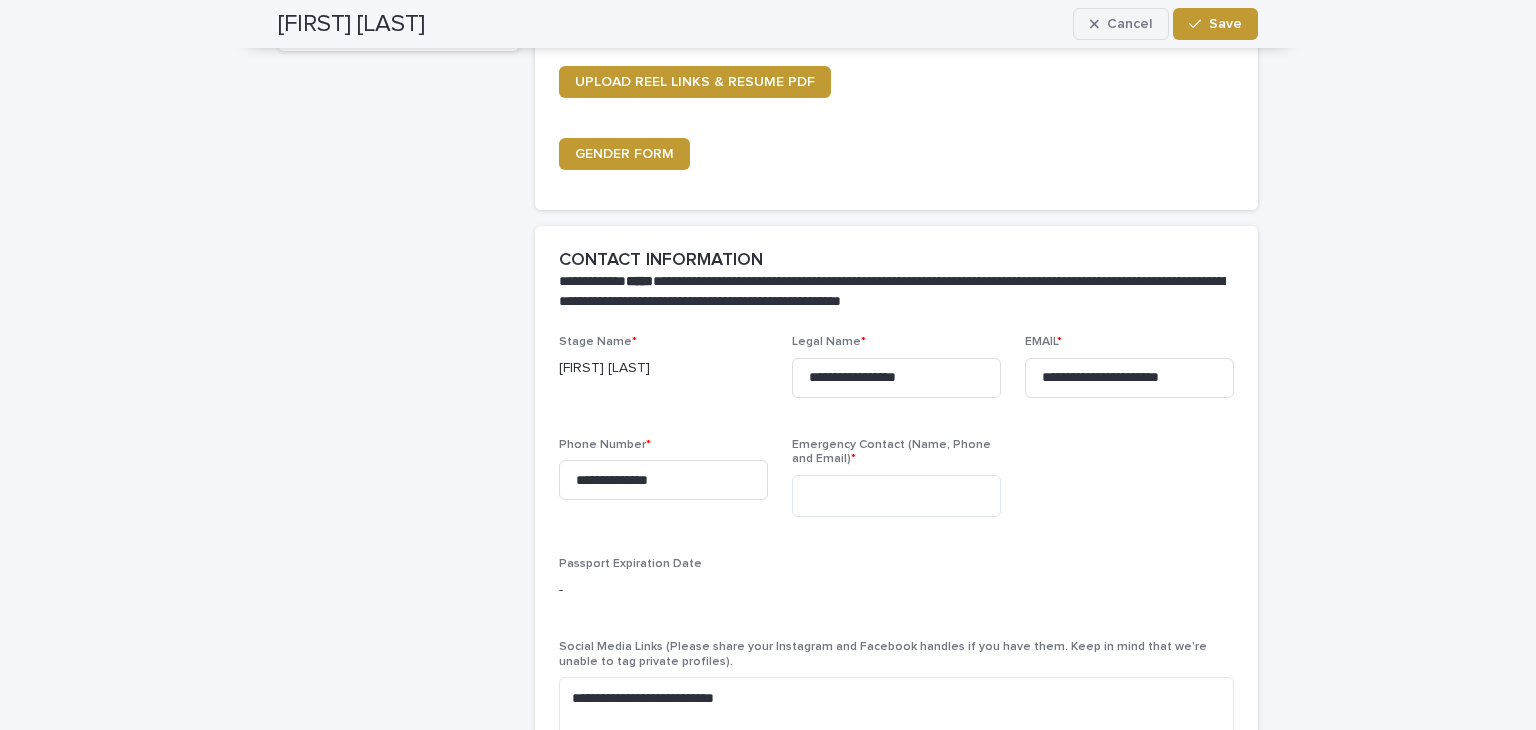 click 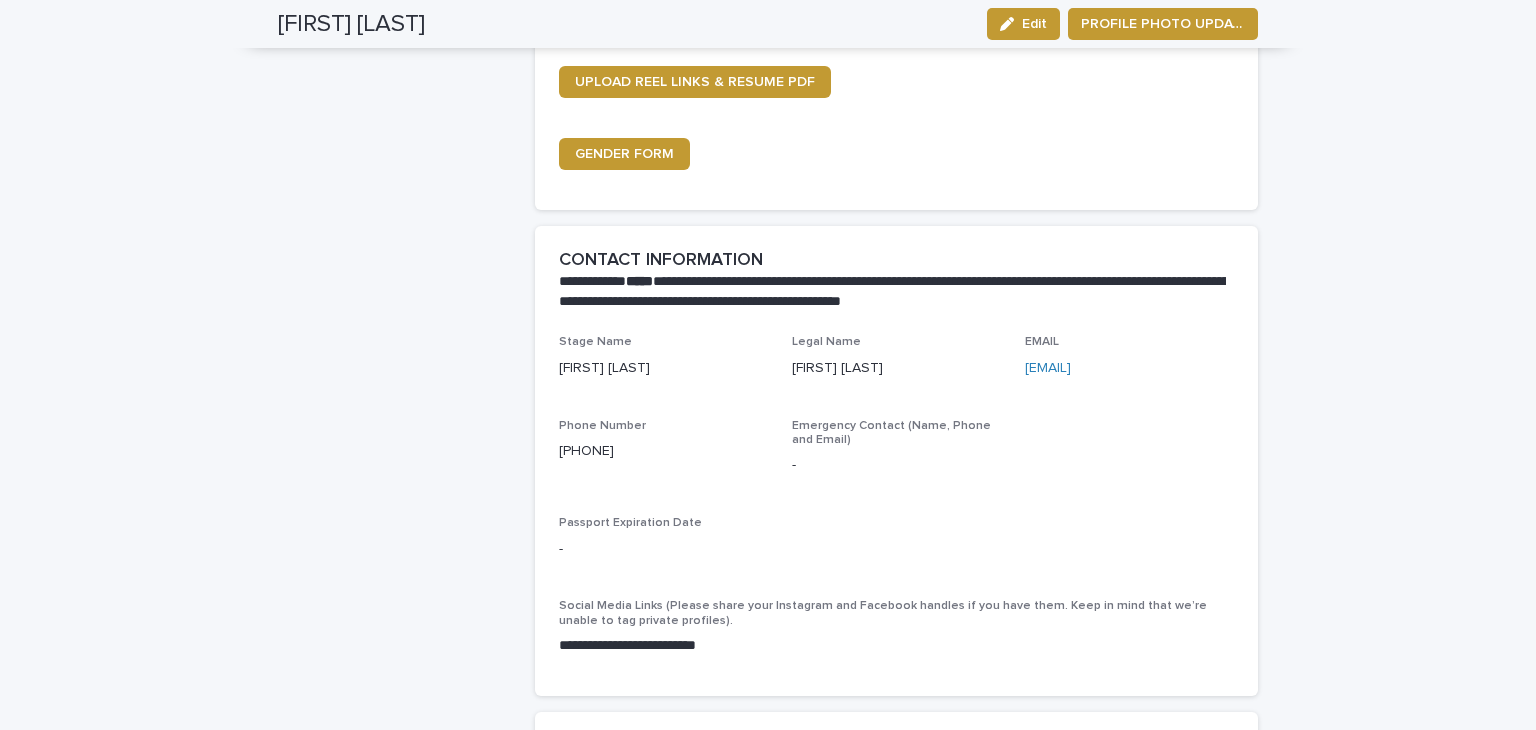 click on "**********" at bounding box center (768, 958) 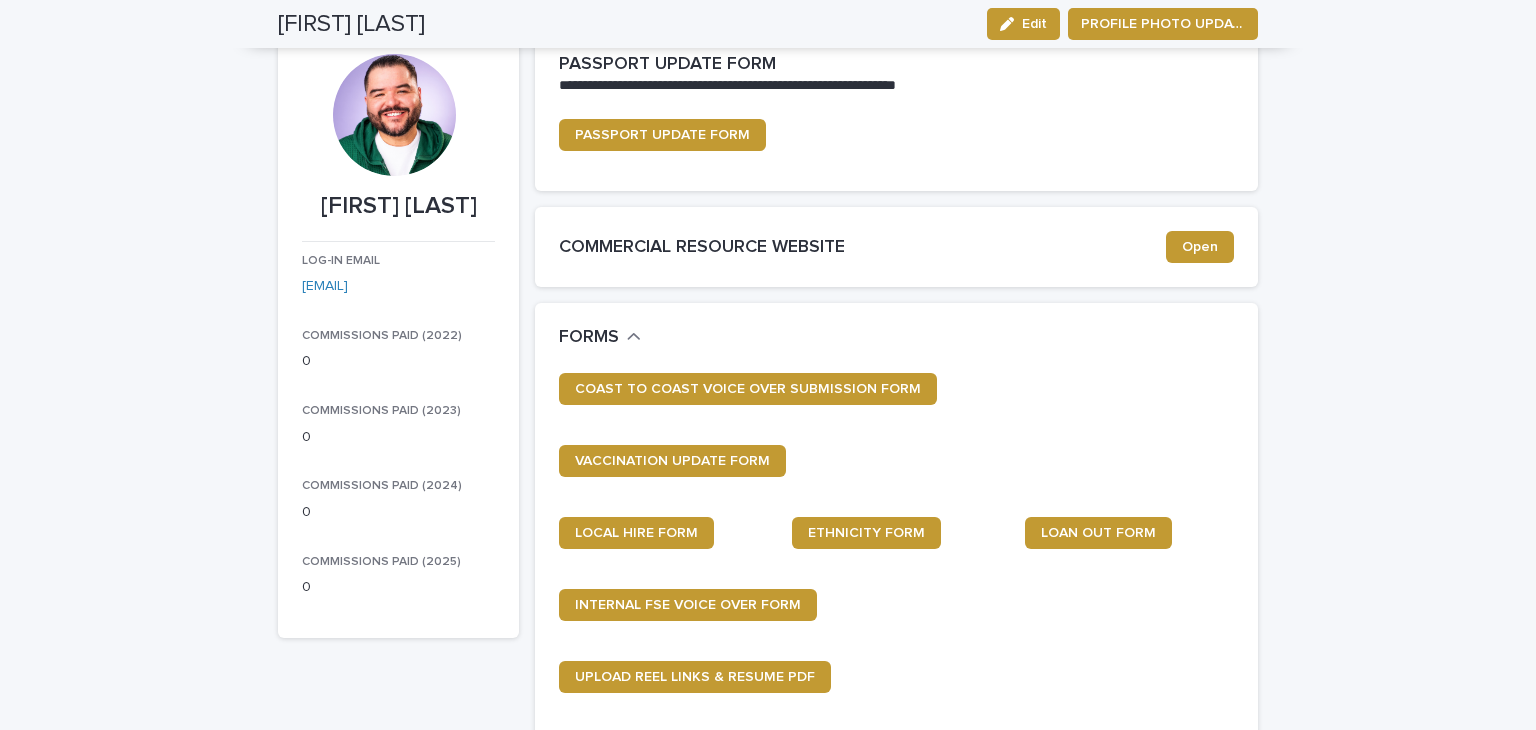 scroll, scrollTop: 0, scrollLeft: 0, axis: both 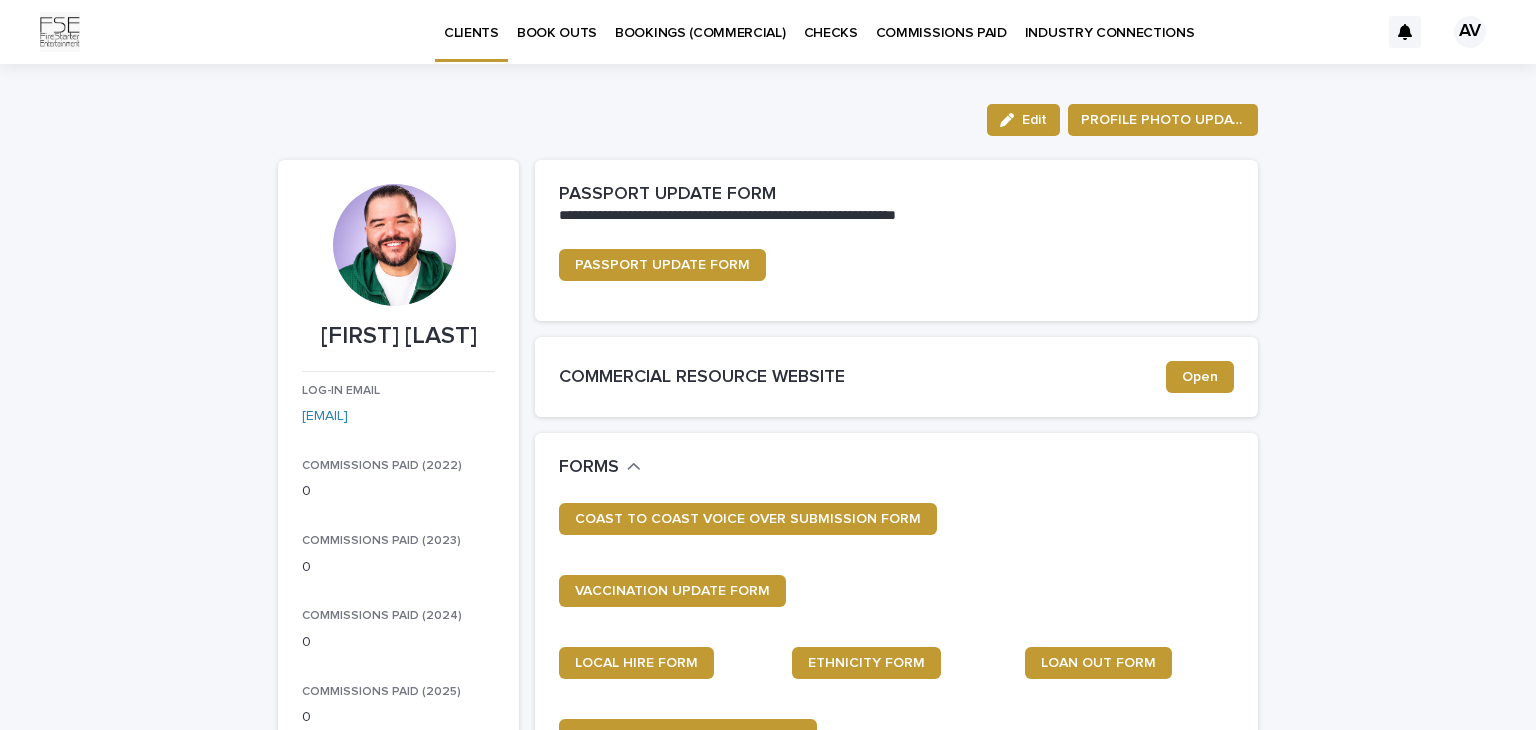 click on "AV" at bounding box center (1470, 32) 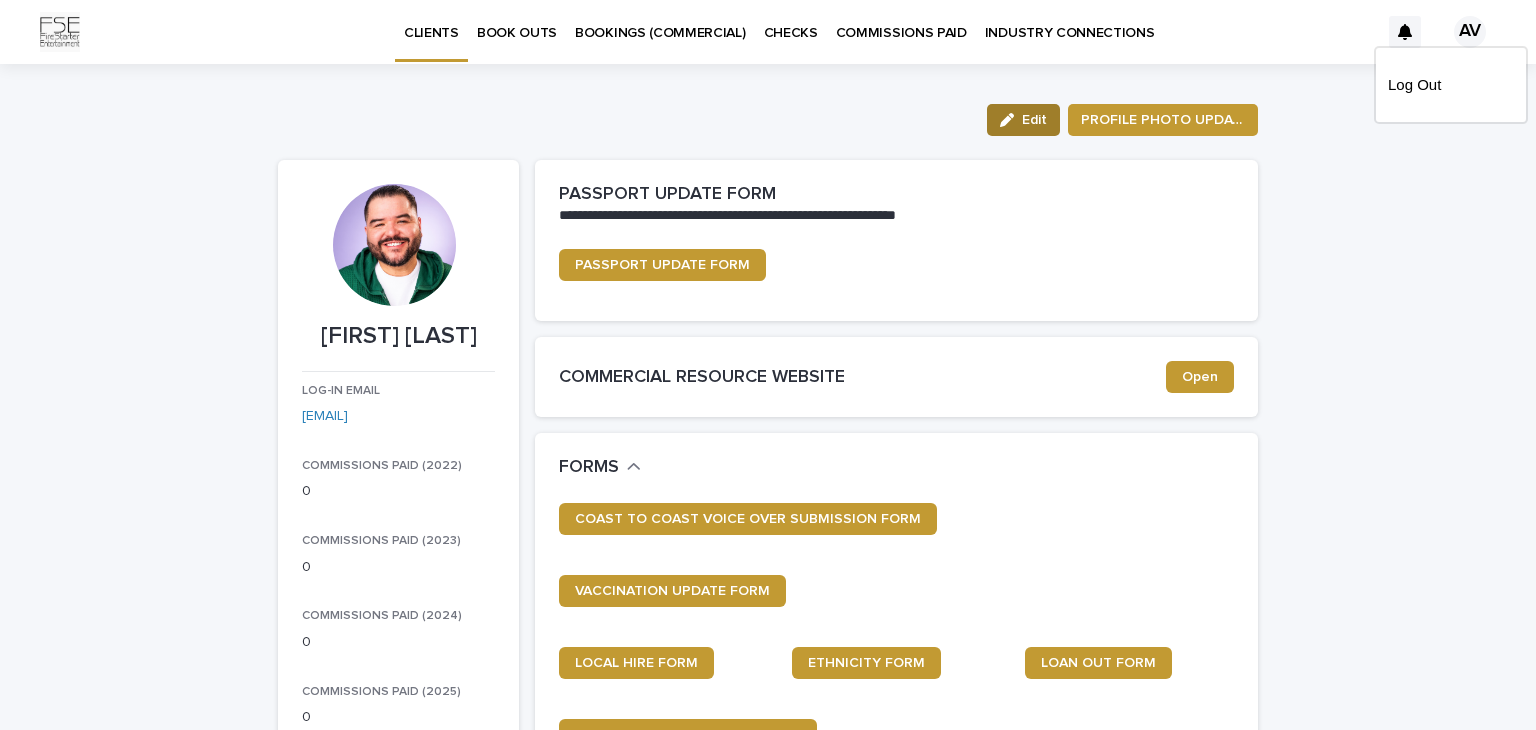 click on "Edit" at bounding box center [1023, 120] 